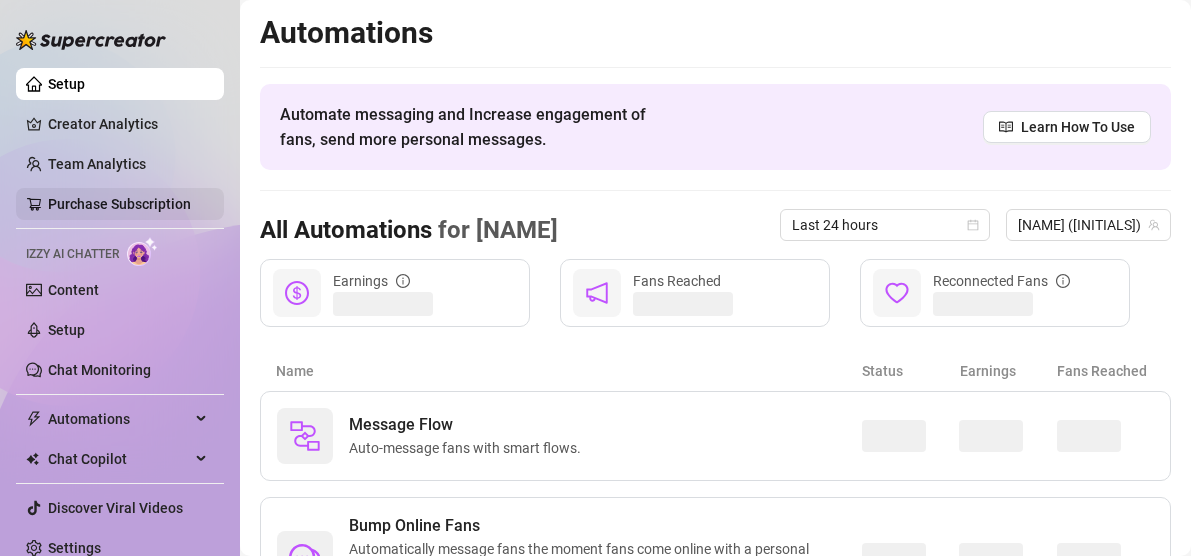 scroll, scrollTop: 0, scrollLeft: 0, axis: both 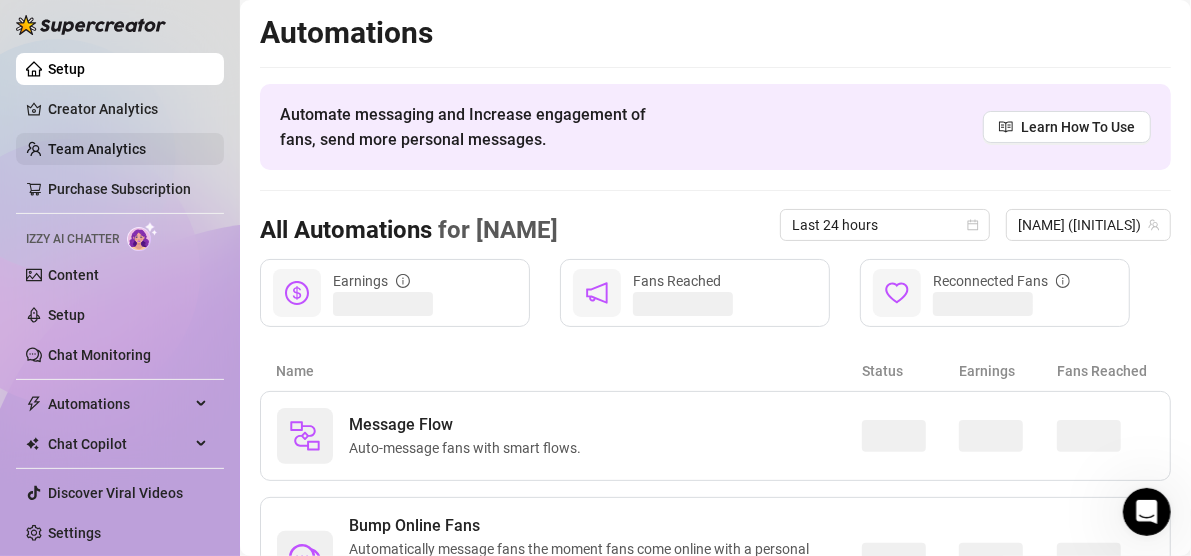 click on "Team Analytics" at bounding box center (97, 149) 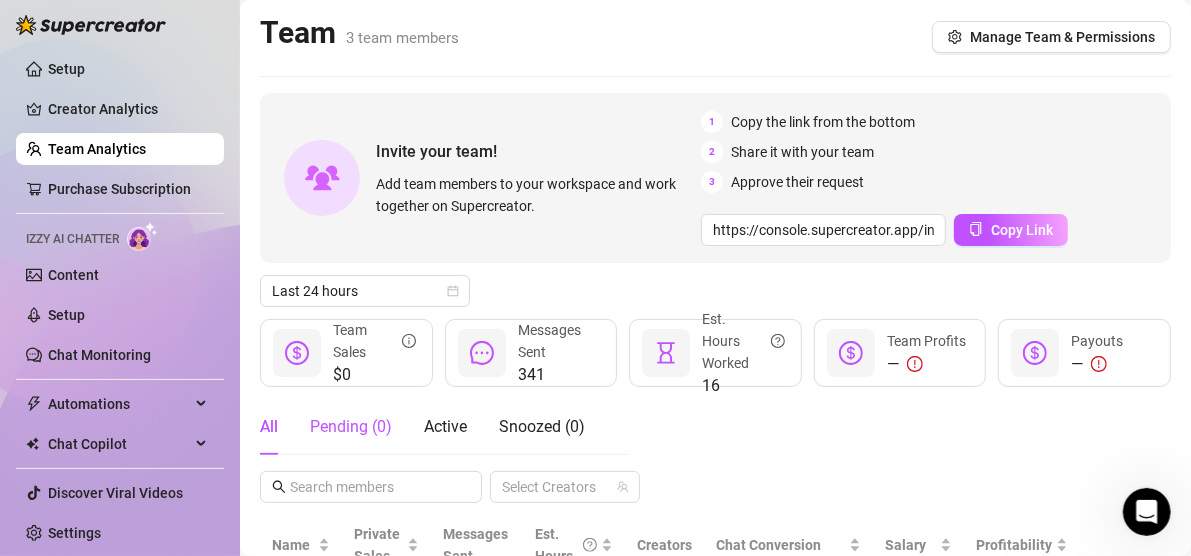 click on "Pending ( 0 )" at bounding box center (351, 427) 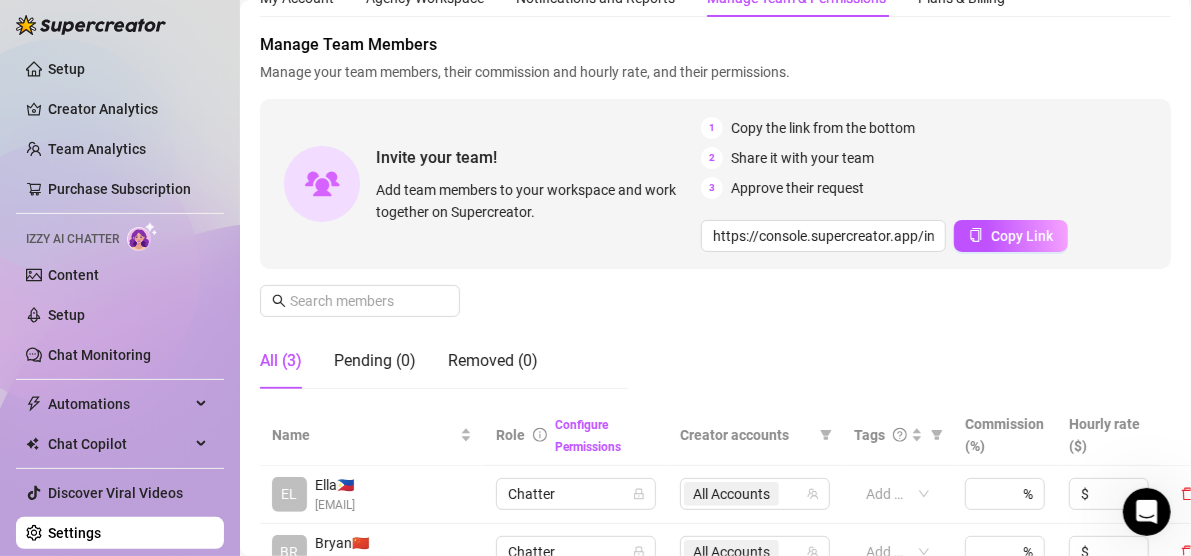 scroll, scrollTop: 92, scrollLeft: 0, axis: vertical 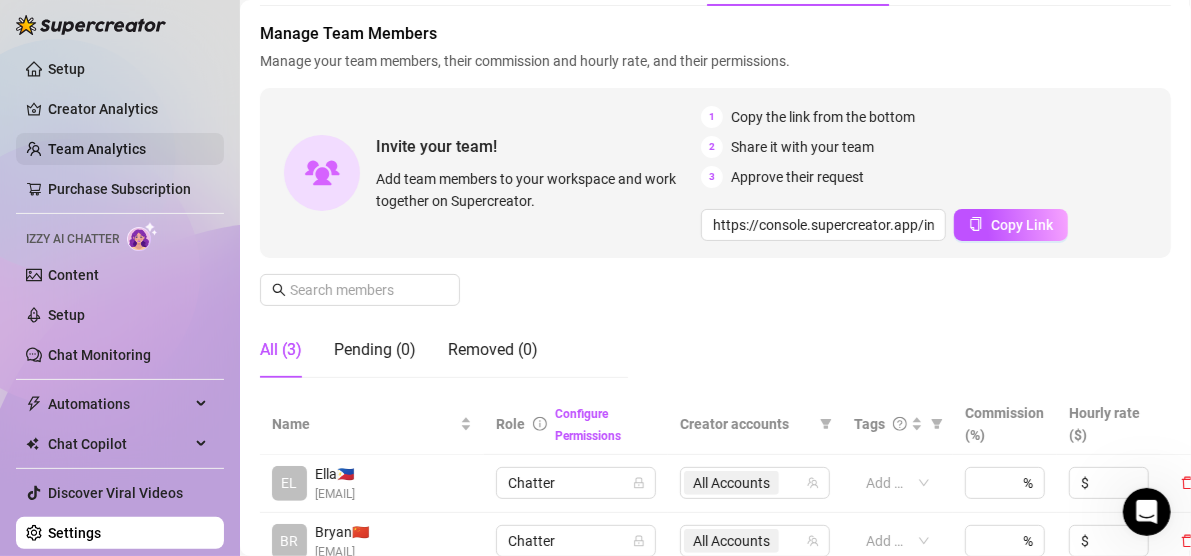 click on "Team Analytics" at bounding box center (97, 149) 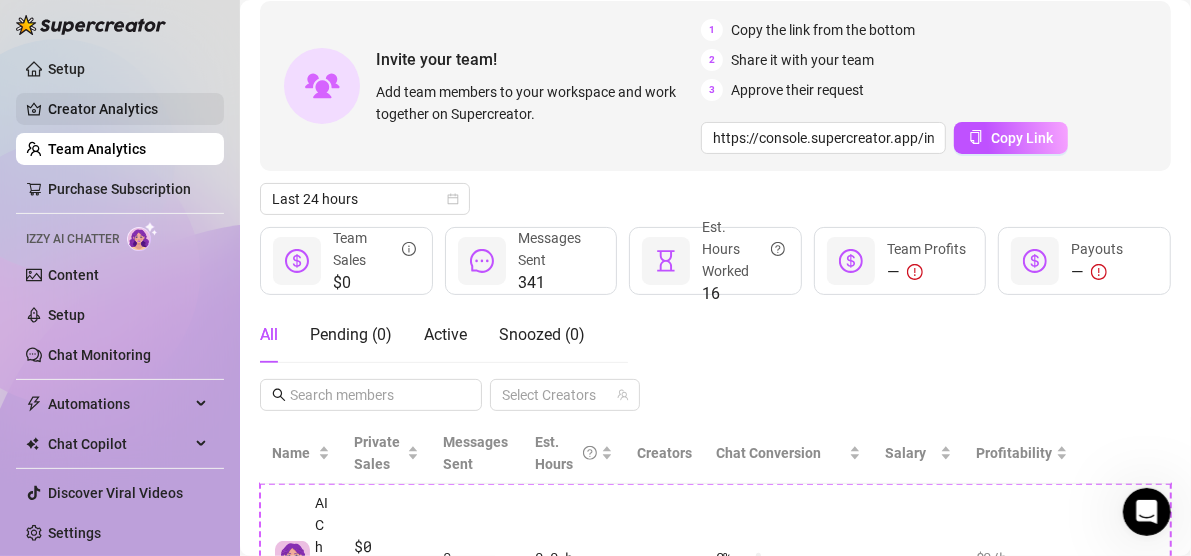 click on "Creator Analytics" at bounding box center [128, 109] 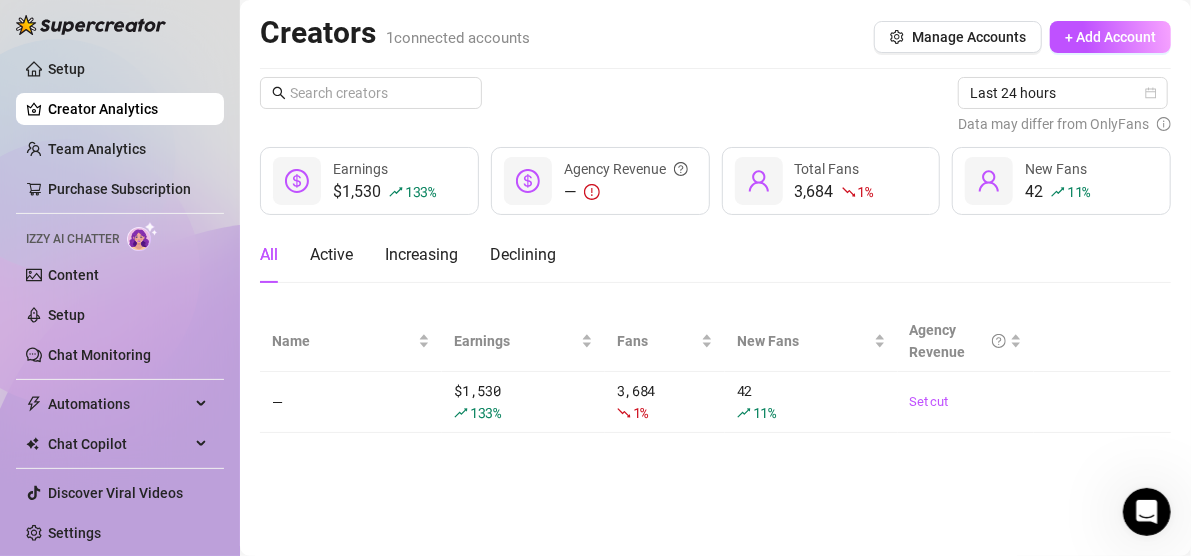 scroll, scrollTop: 0, scrollLeft: 0, axis: both 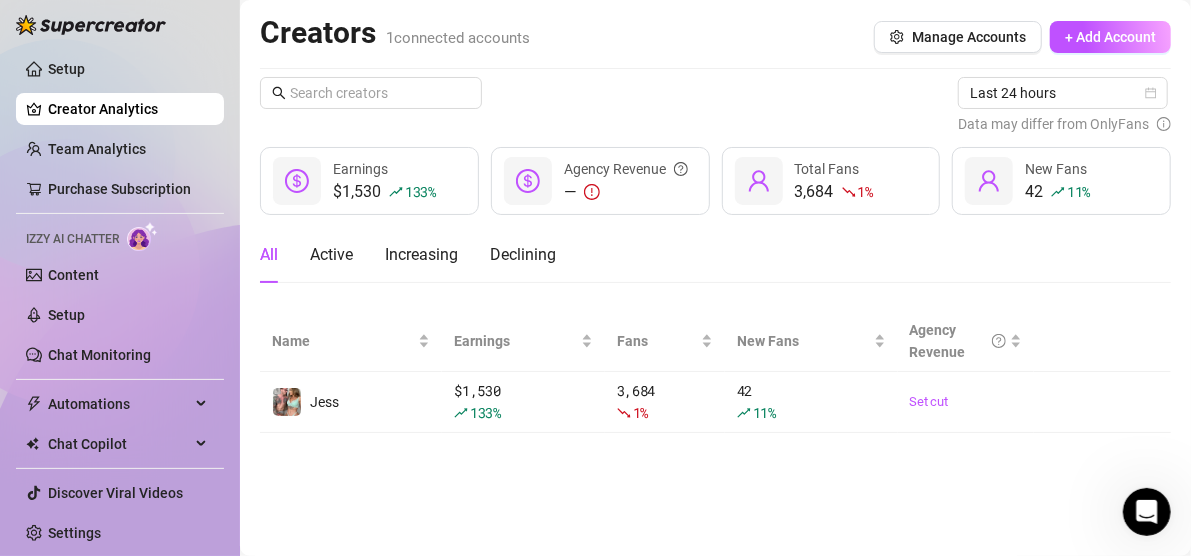 click on "Creator Analytics" at bounding box center (128, 109) 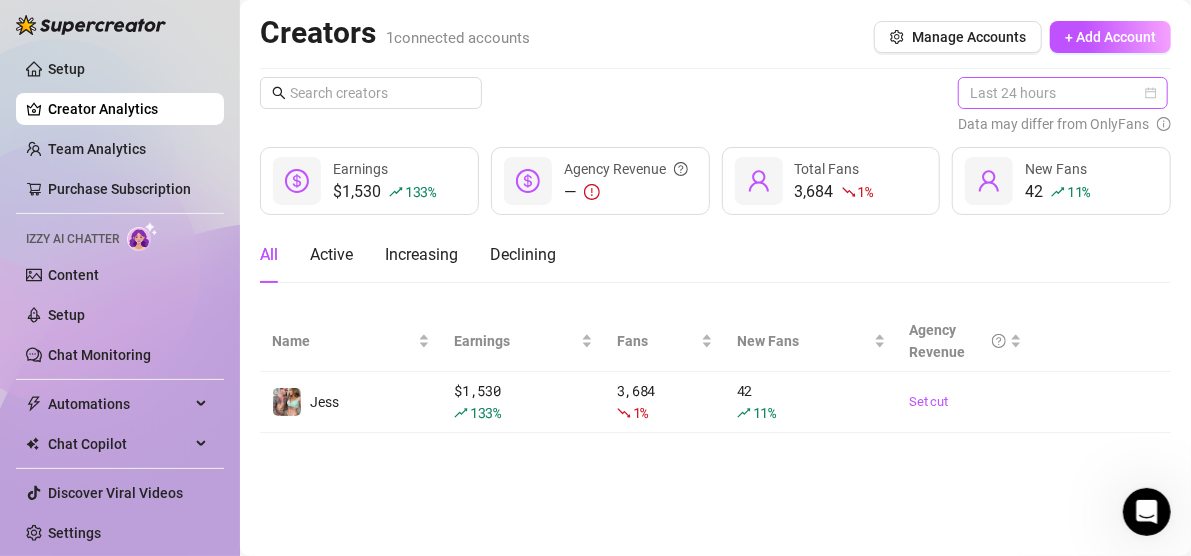 click on "Last 24 hours" at bounding box center (1063, 93) 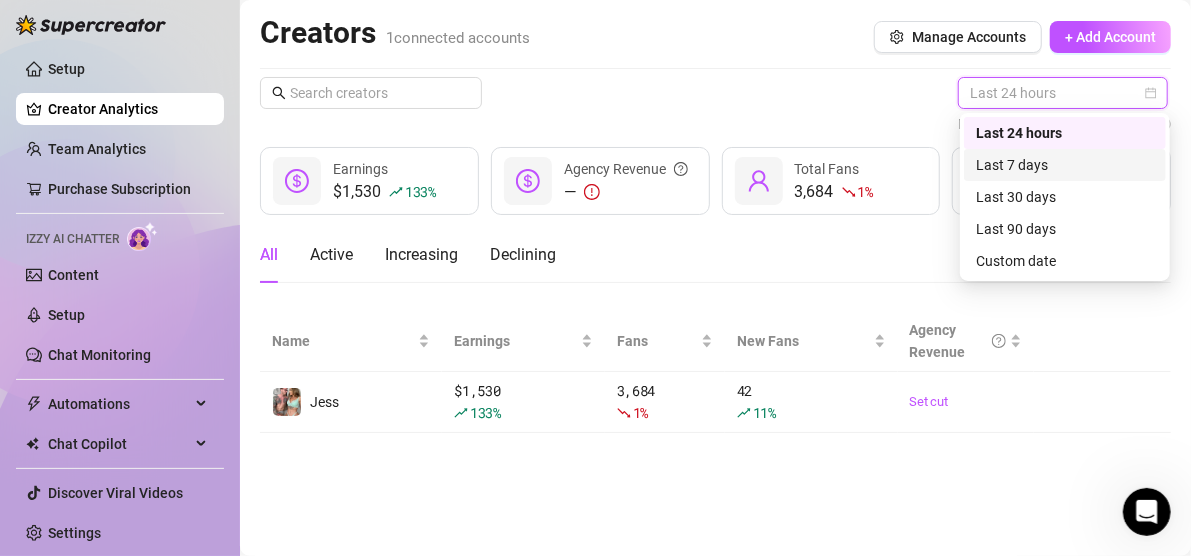 click on "Last 7 days" at bounding box center [1065, 165] 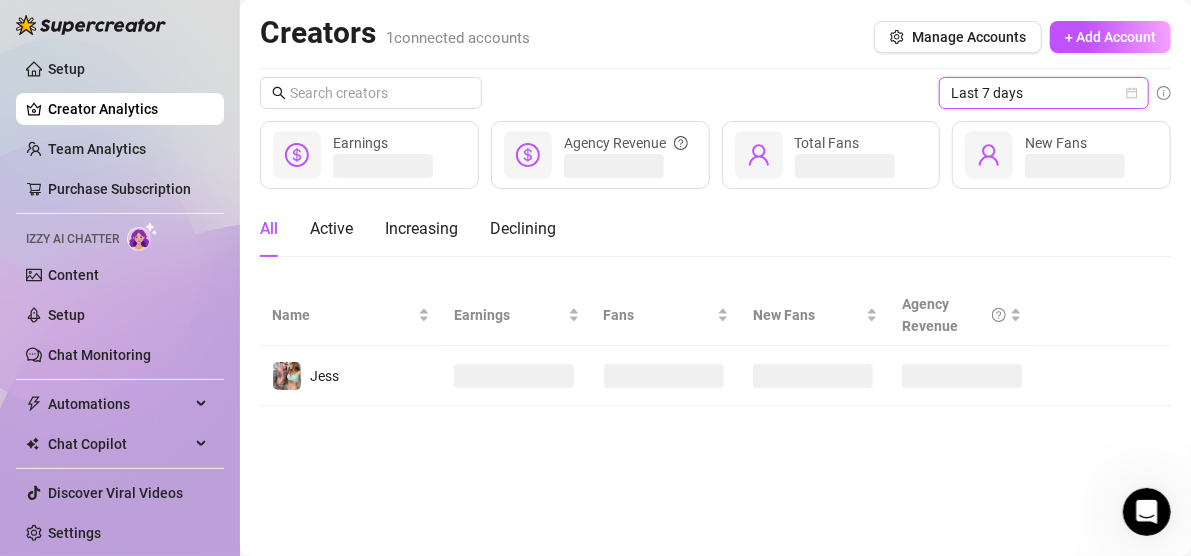 click on "Last 7 days" at bounding box center [1044, 93] 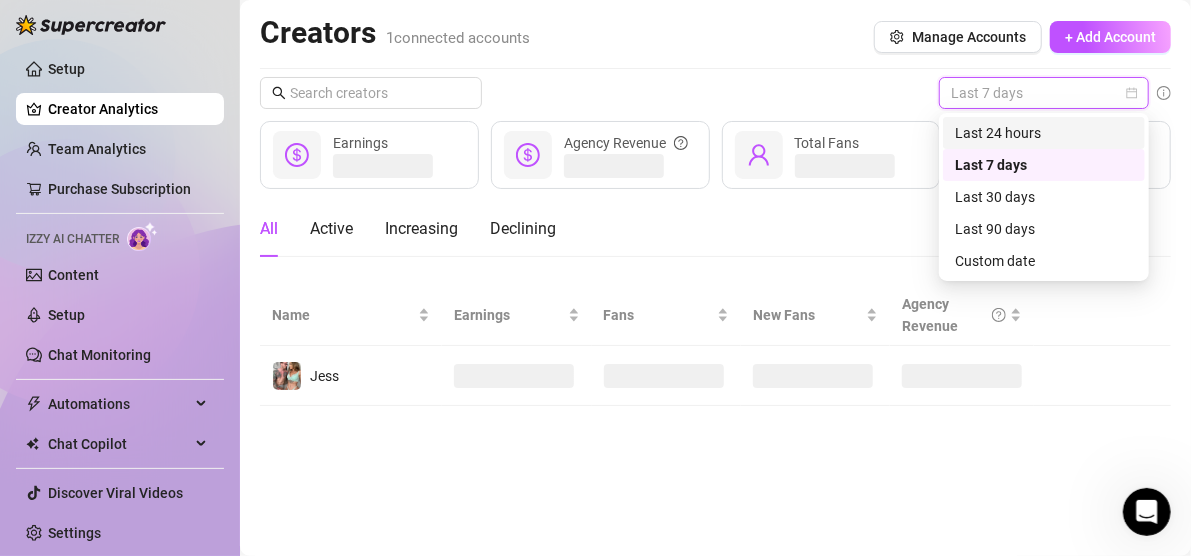 click on "Last 24 hours" at bounding box center (1044, 133) 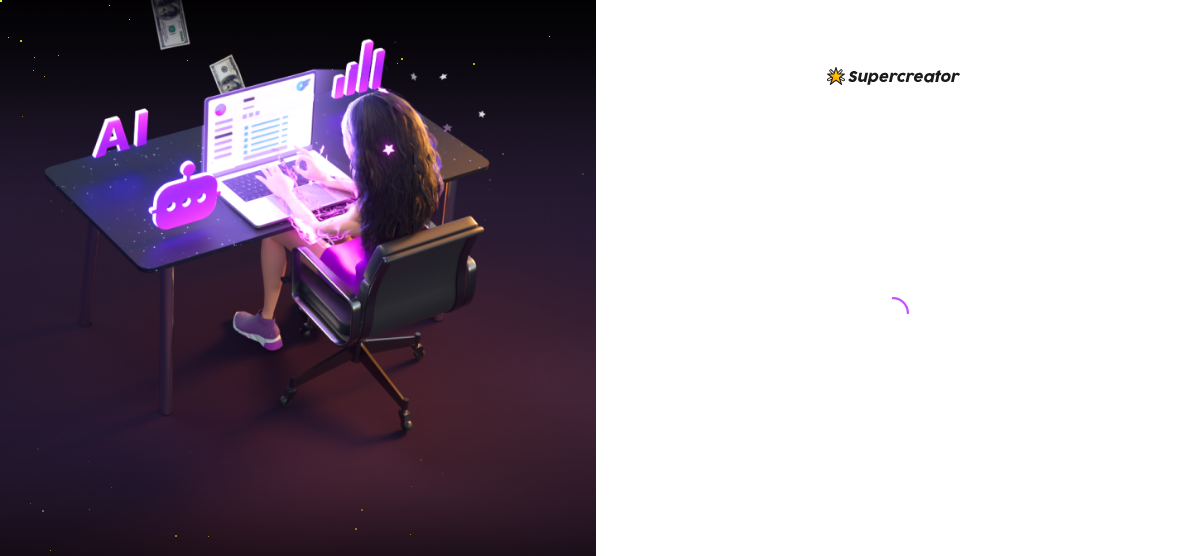 scroll, scrollTop: 0, scrollLeft: 0, axis: both 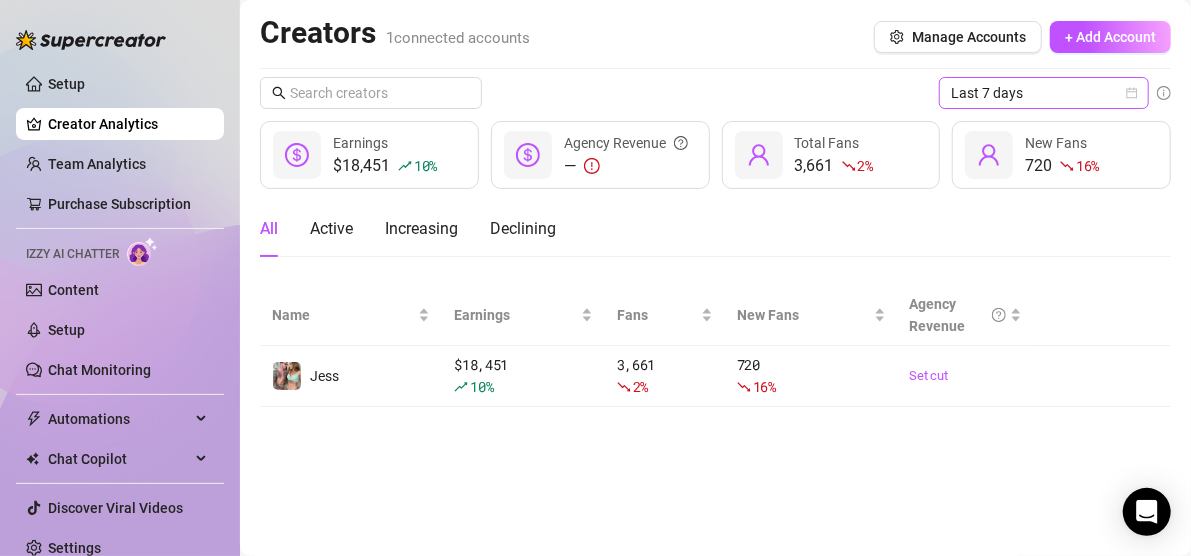 click on "Last 7 days" at bounding box center (1044, 93) 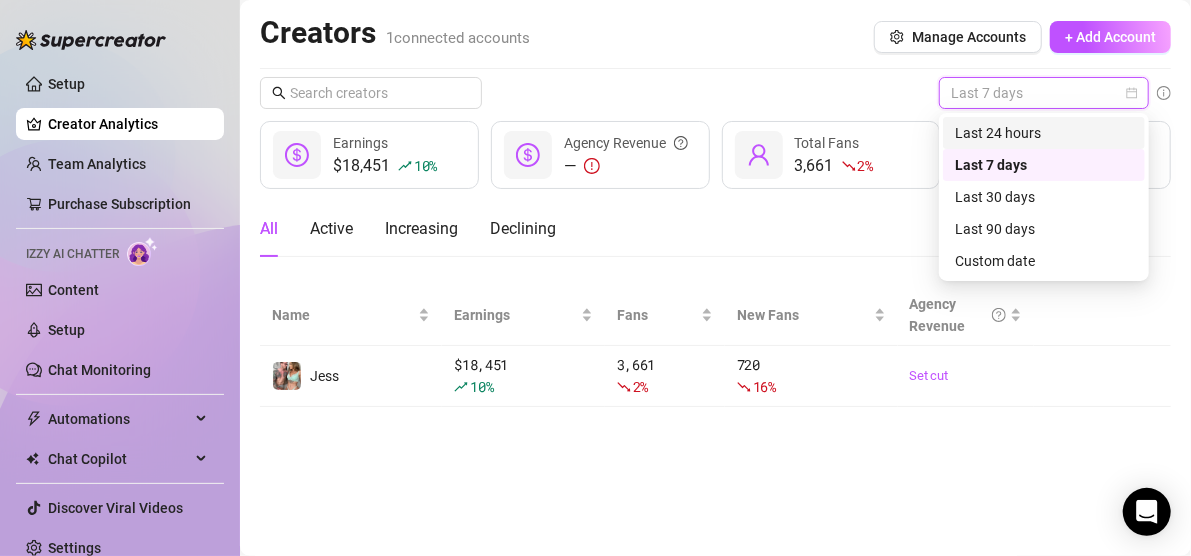 click on "Last 24 hours" at bounding box center [1044, 133] 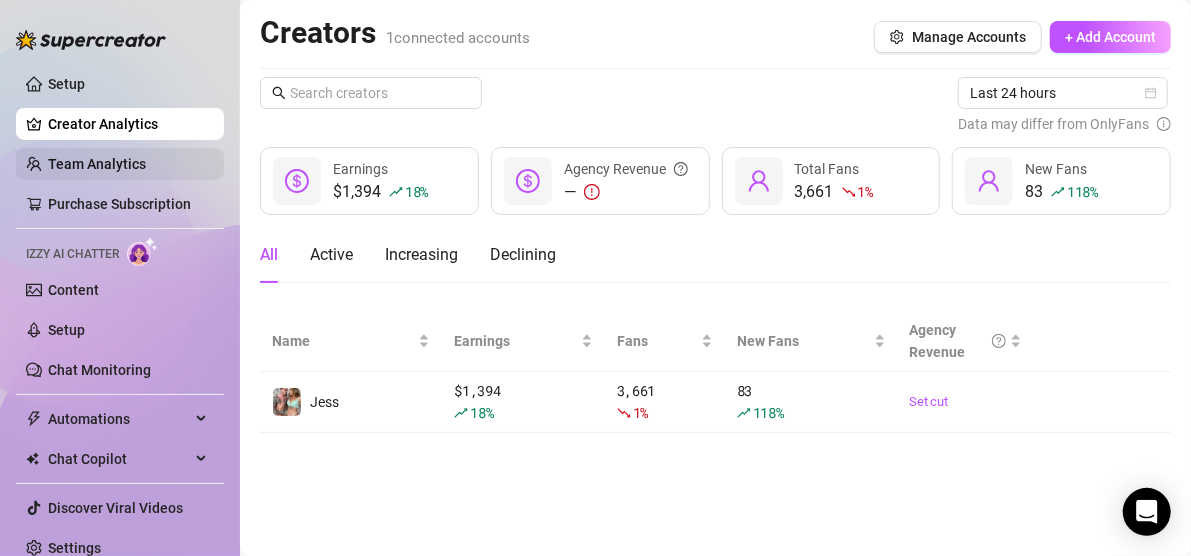 click on "Team Analytics" at bounding box center (97, 164) 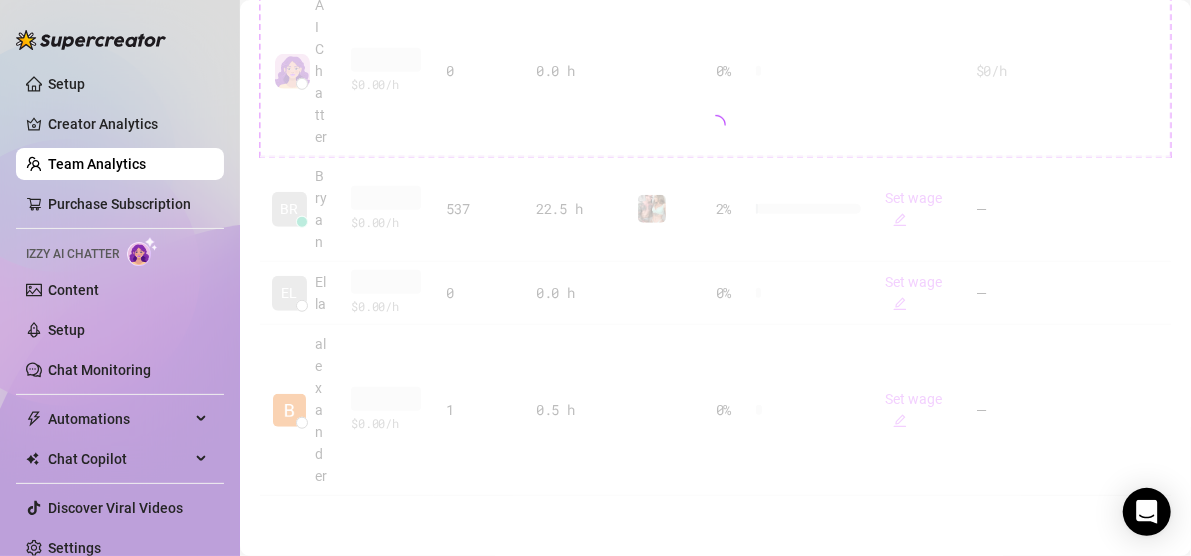 scroll, scrollTop: 0, scrollLeft: 0, axis: both 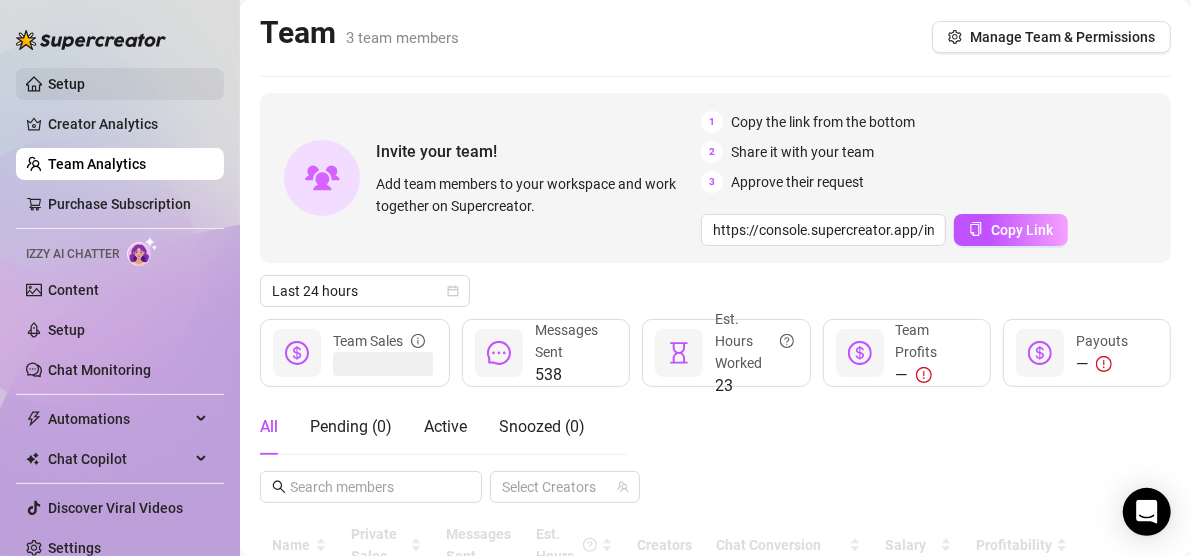 click on "Setup" at bounding box center [66, 84] 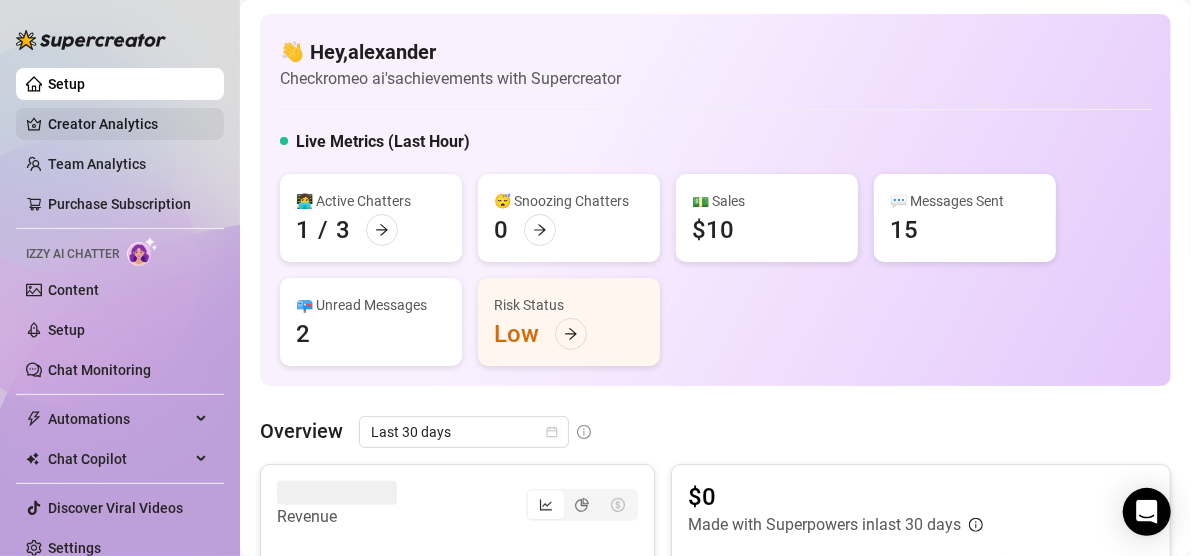 click on "Creator Analytics" at bounding box center (128, 124) 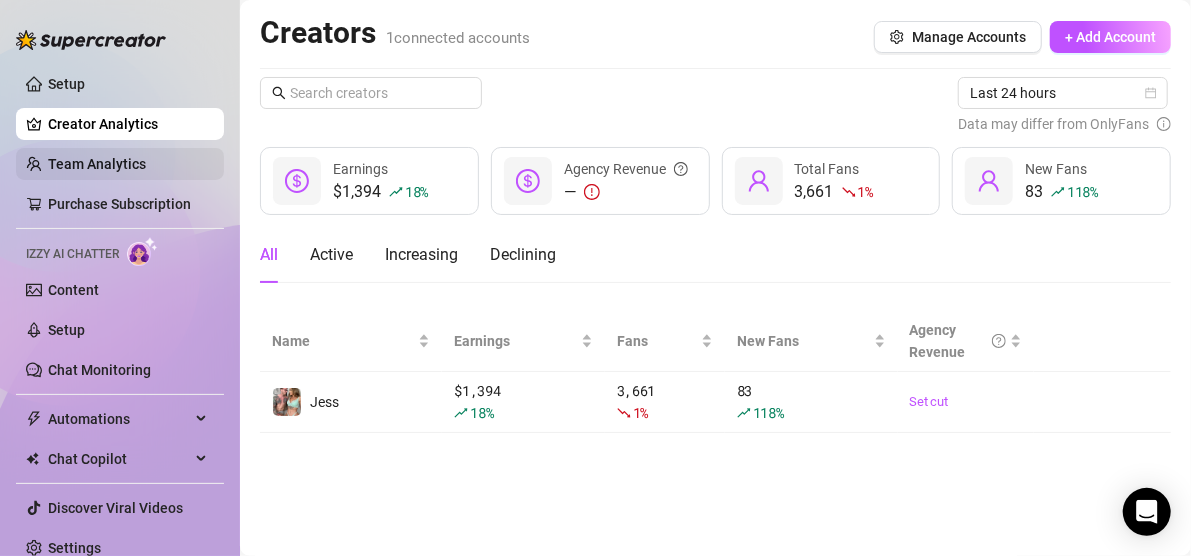 click on "Team Analytics" at bounding box center [97, 164] 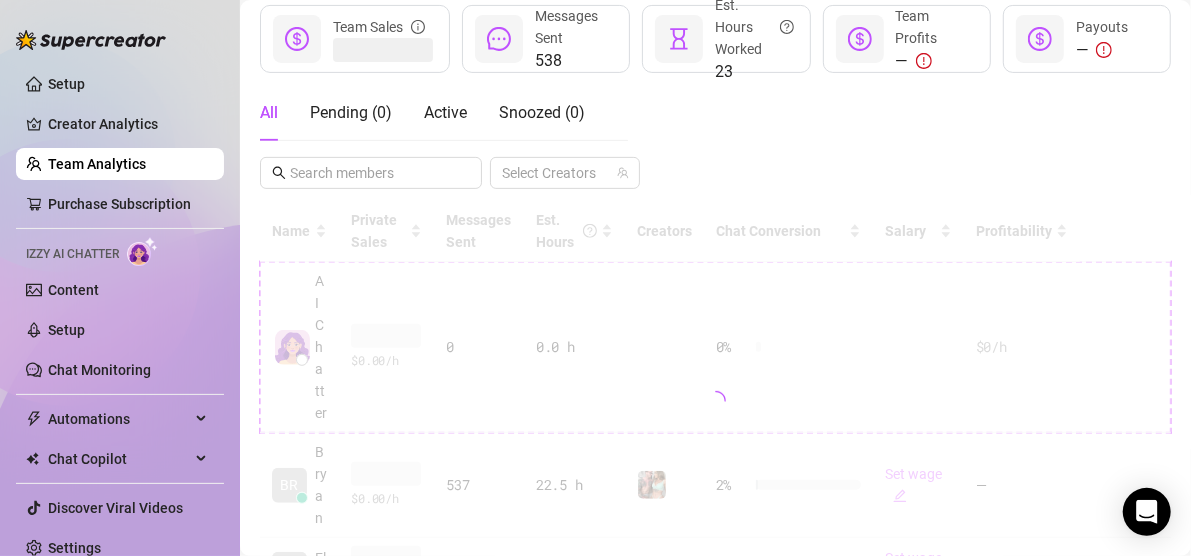scroll, scrollTop: 323, scrollLeft: 0, axis: vertical 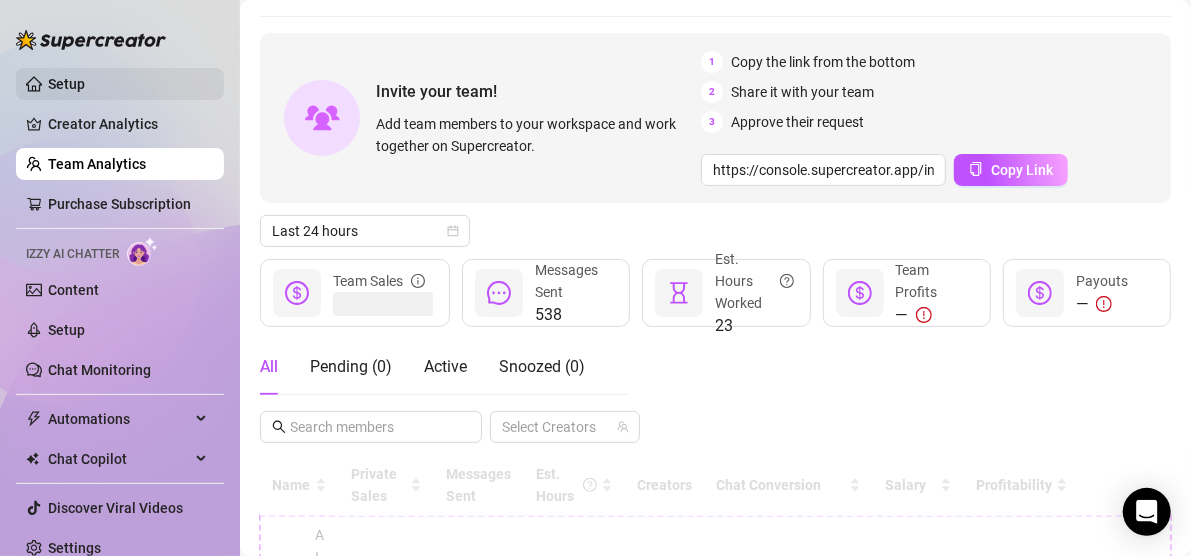 click on "Setup" at bounding box center (66, 84) 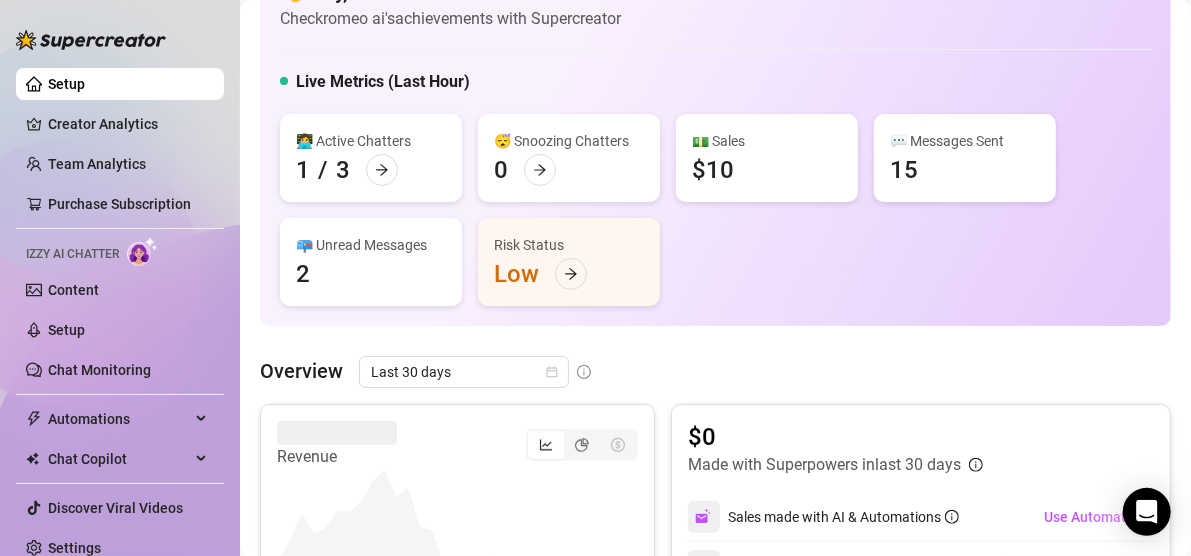scroll, scrollTop: 0, scrollLeft: 0, axis: both 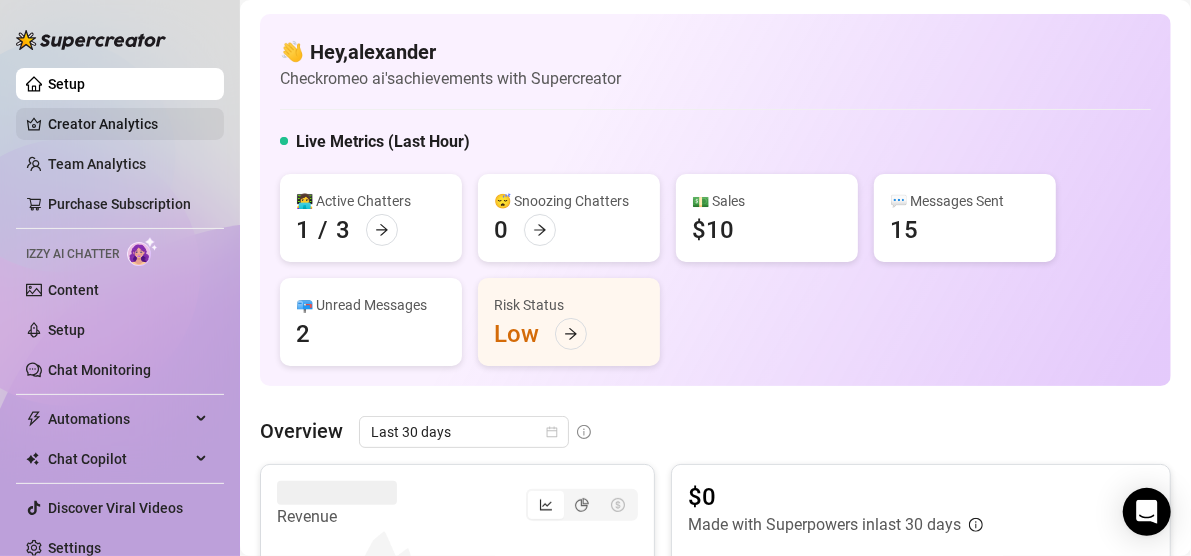click on "Creator Analytics" at bounding box center [128, 124] 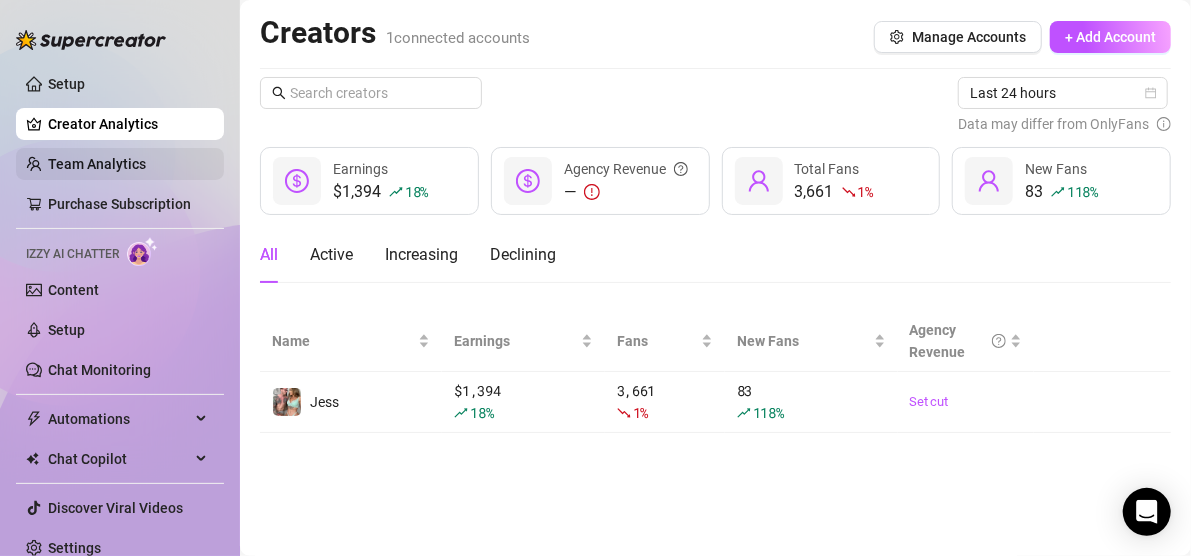 click on "Team Analytics" at bounding box center (97, 164) 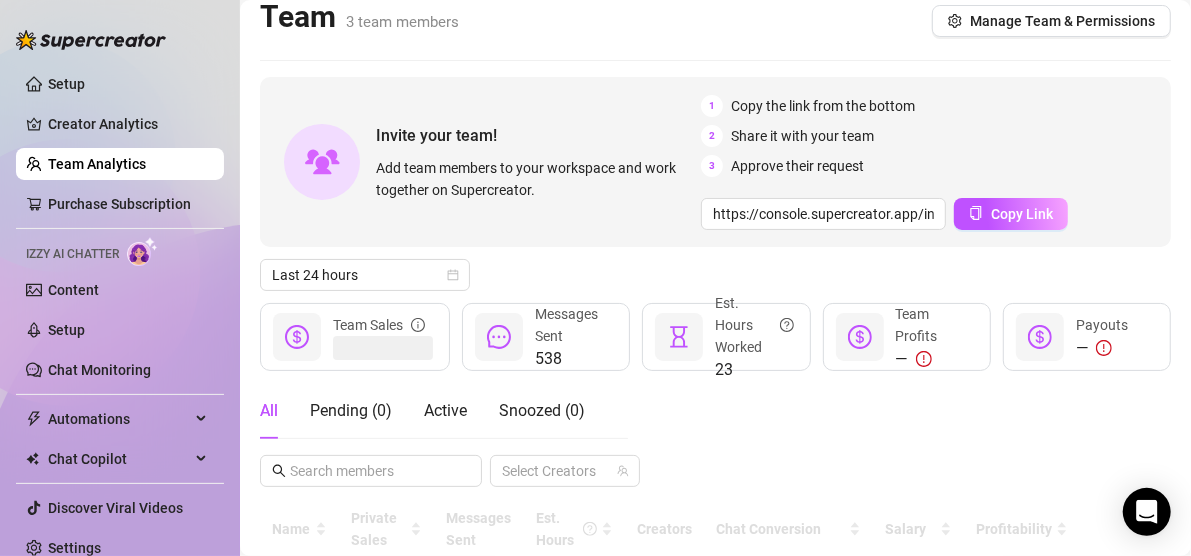 scroll, scrollTop: 0, scrollLeft: 0, axis: both 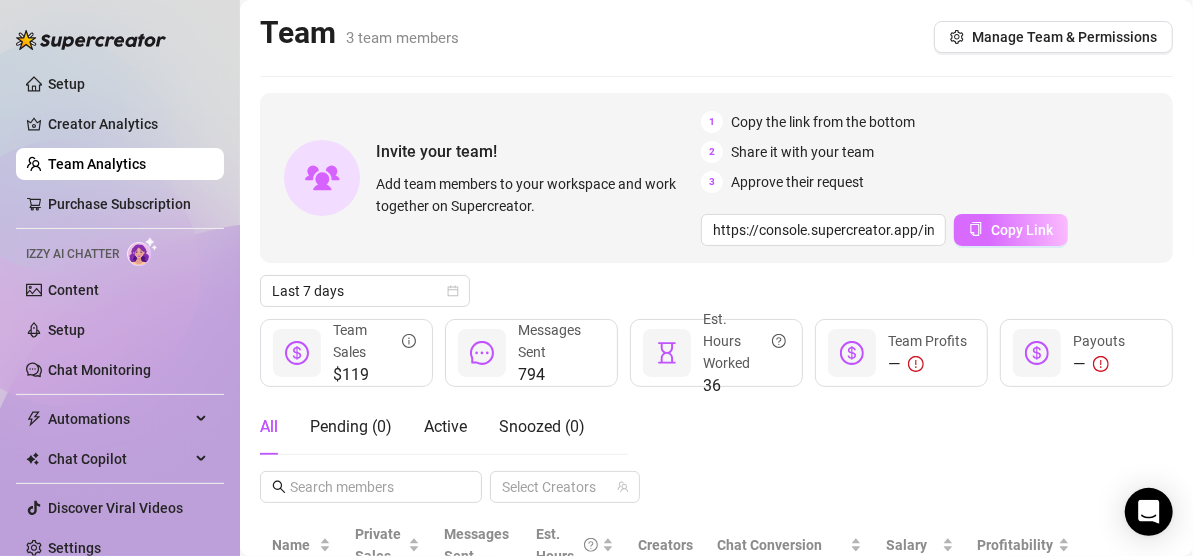 click on "Copy Link" at bounding box center (1011, 230) 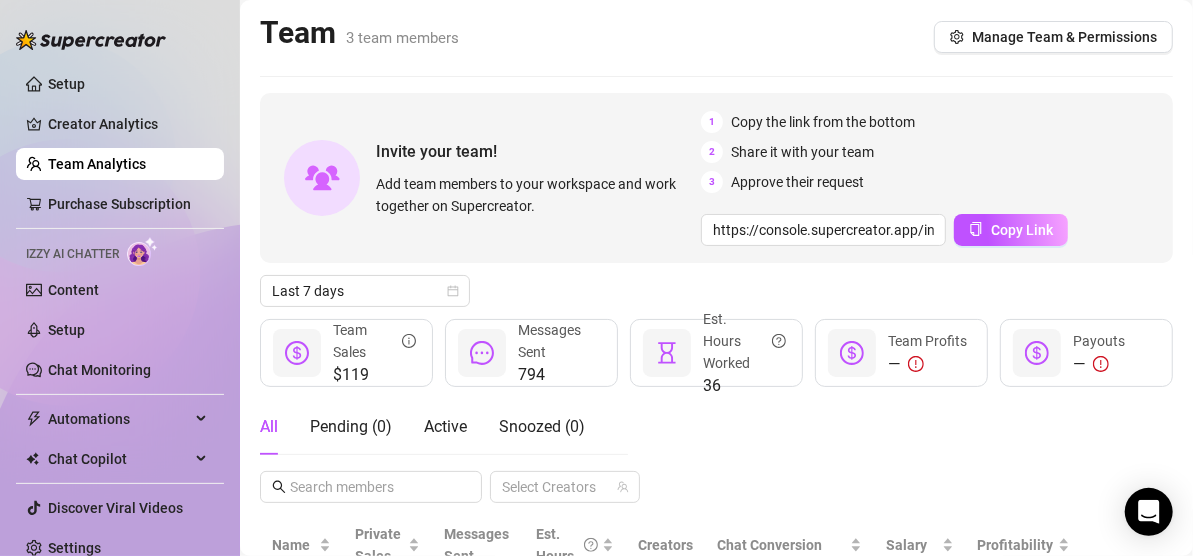 click on "Team 3   team members Manage Team   Permissions Invite your team! Add team members to your workspace and work together on Supercreator. 1 Copy the link from the bottom 2 Share it with your team 3 Approve their request https://console.supercreator.app/invite?code=QoSBk676hlXOsfv4Sg3ocAQdfJU2 workspace=[WORKSPACE] Copy Link Last 7 days $119 Team Sales 794 Messages Sent 36 Est. Hours Worked — Team Profits — Payouts All Pending ( 0 ) Active Snoozed ( 0 )   Select Creators Name Private Sales Messages Sent Est. Hours  Creators Chat Conversion Salary Profitability BR Bryan $118.99 $ 3.78 /h 752 31.5 h 3 % Set wage — AI Chatter $0 $ 0.00 /h 0 0.0 h 0 % $0 /h EL Ella $0 $ 0.00 /h 41 3.5 h 0 % Set wage — alexander $0 $ 0.00 /h 1 0.5 h 0 % Set wage —" at bounding box center [716, 540] 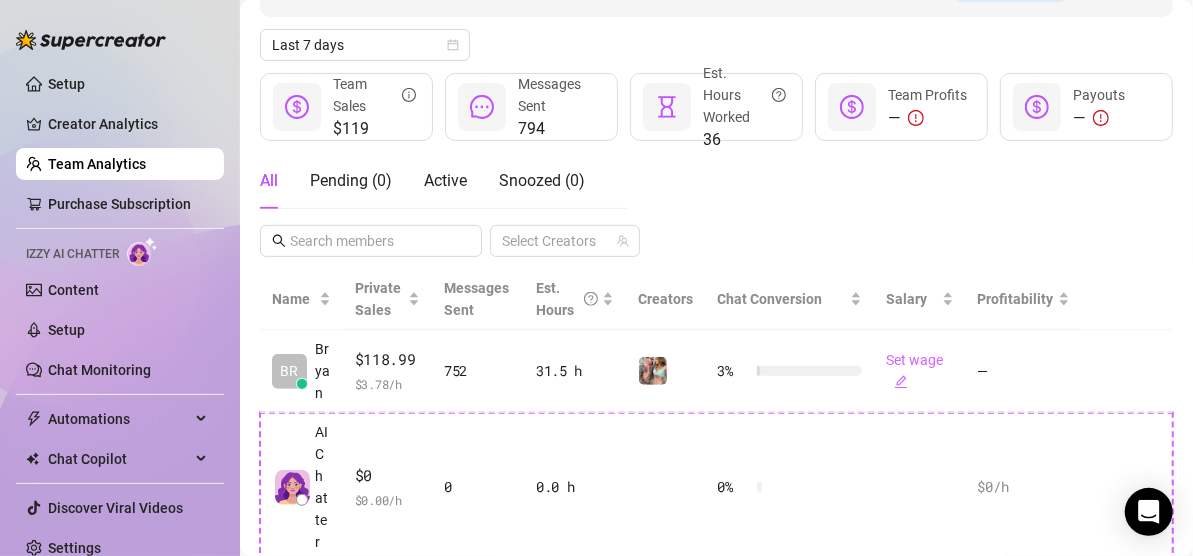 scroll, scrollTop: 199, scrollLeft: 0, axis: vertical 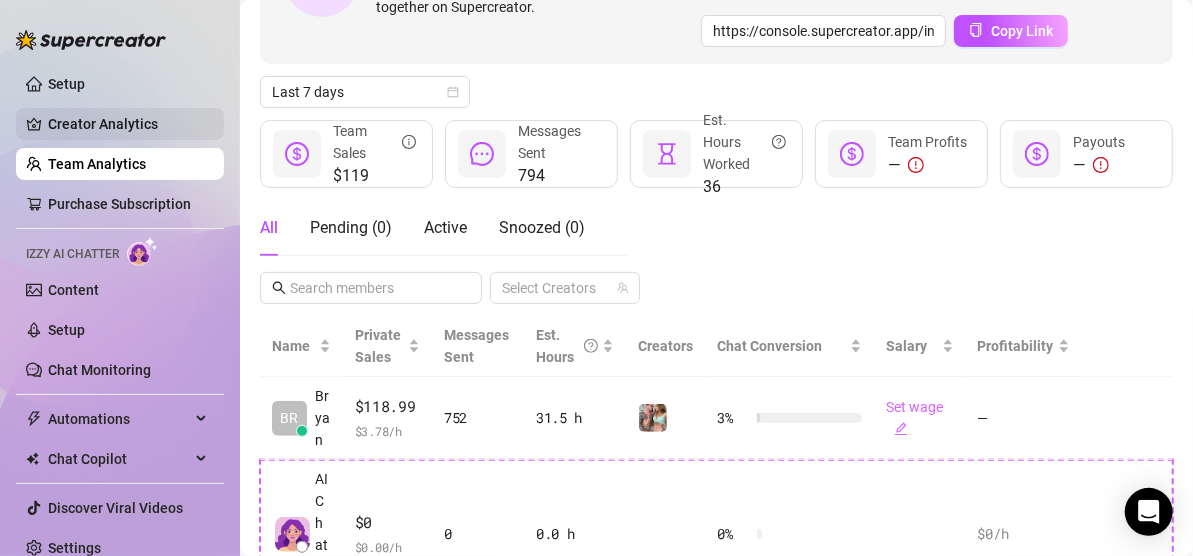 click on "Creator Analytics" at bounding box center (128, 124) 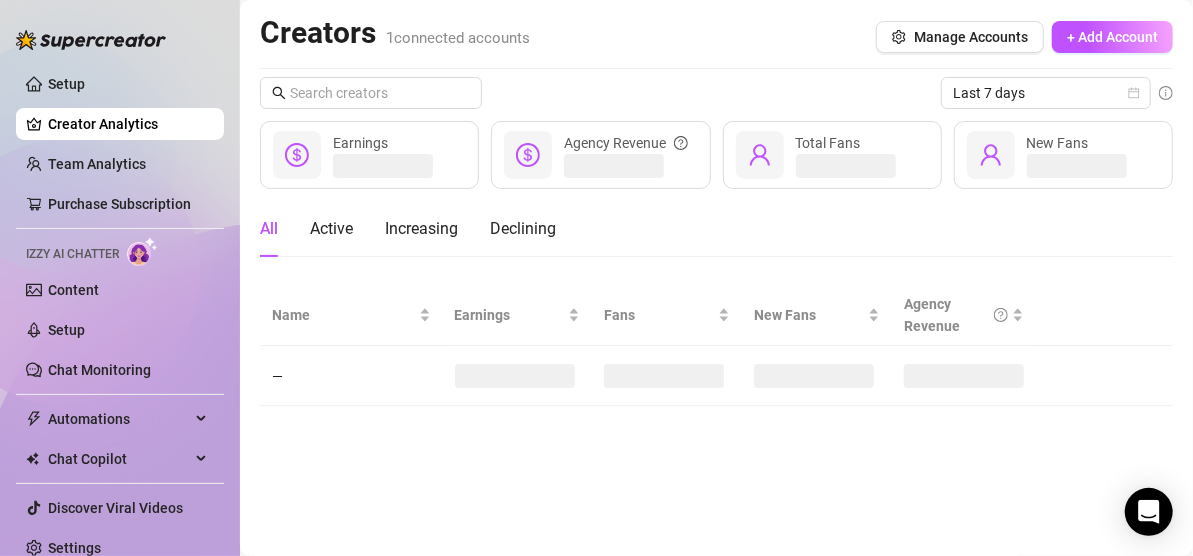 scroll, scrollTop: 0, scrollLeft: 0, axis: both 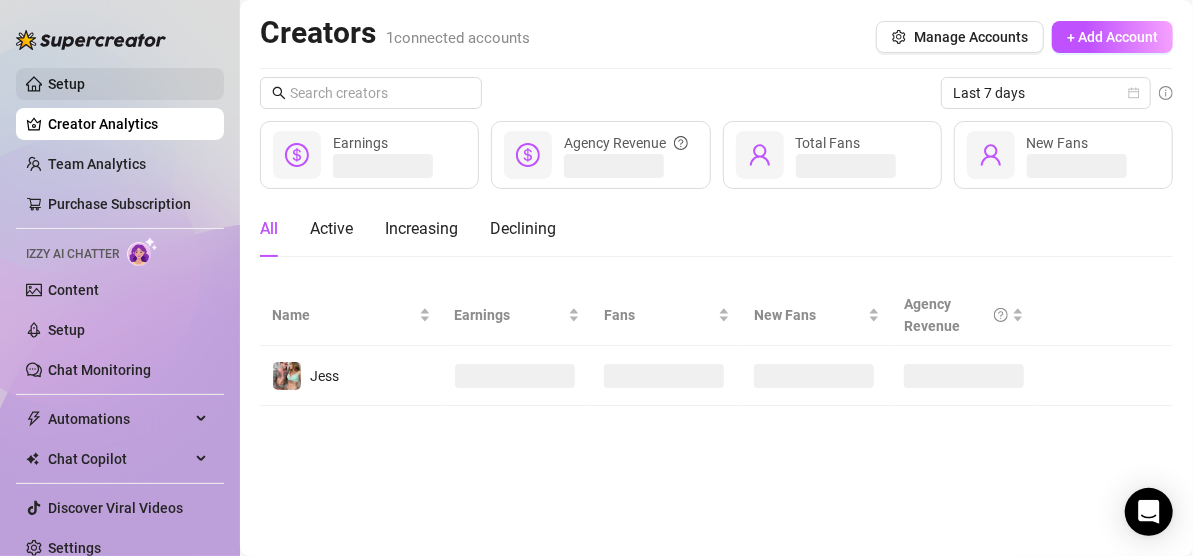 click on "Setup" at bounding box center [66, 84] 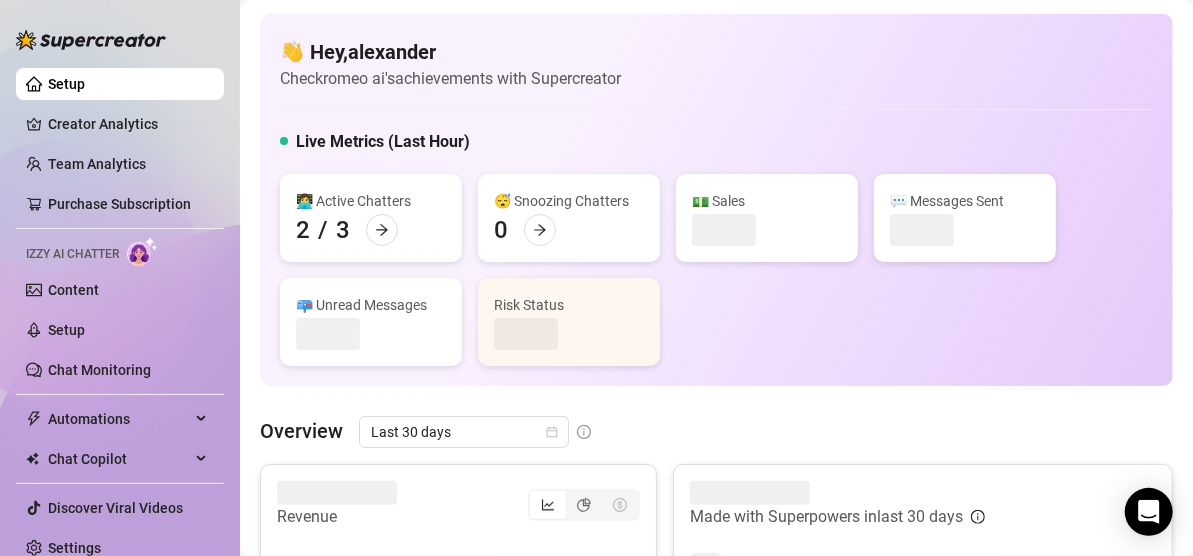 click on "Setup" at bounding box center [66, 84] 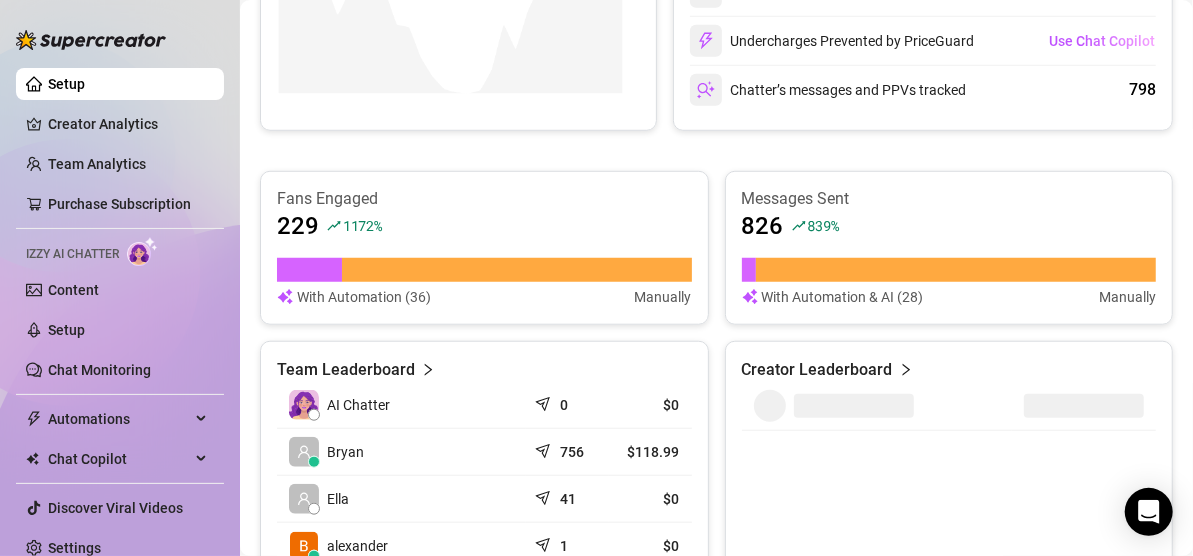 scroll, scrollTop: 626, scrollLeft: 0, axis: vertical 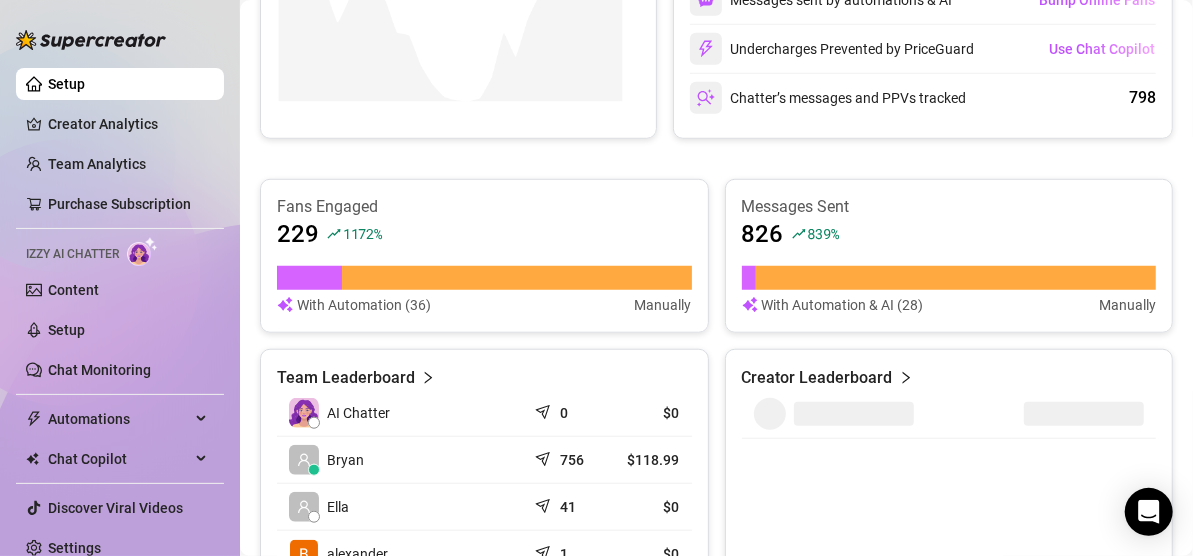click on "Setup Creator Analytics   Team Analytics Purchase Subscription Izzy AI Chatter Content Setup Chat Monitoring Automations Chat Copilot Discover Viral Videos Settings" at bounding box center [120, 316] 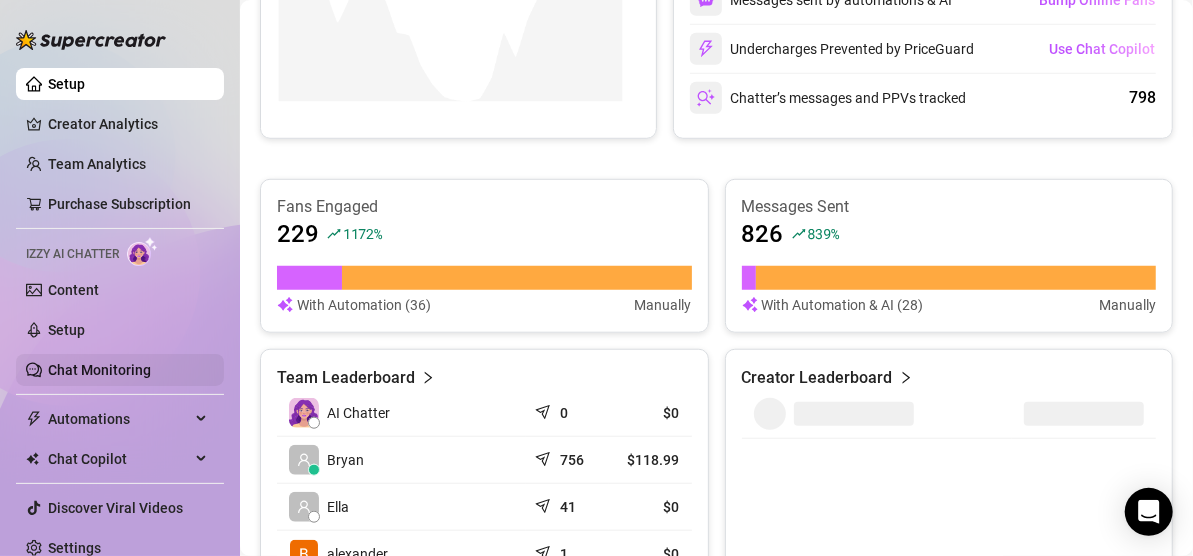click on "Chat Monitoring" at bounding box center [99, 370] 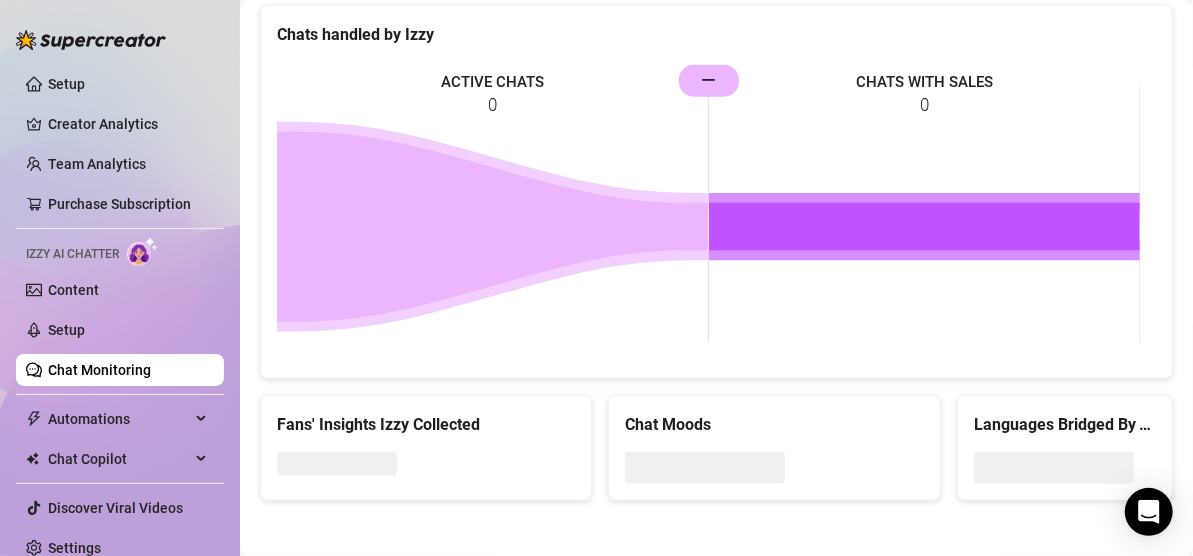 scroll, scrollTop: 0, scrollLeft: 0, axis: both 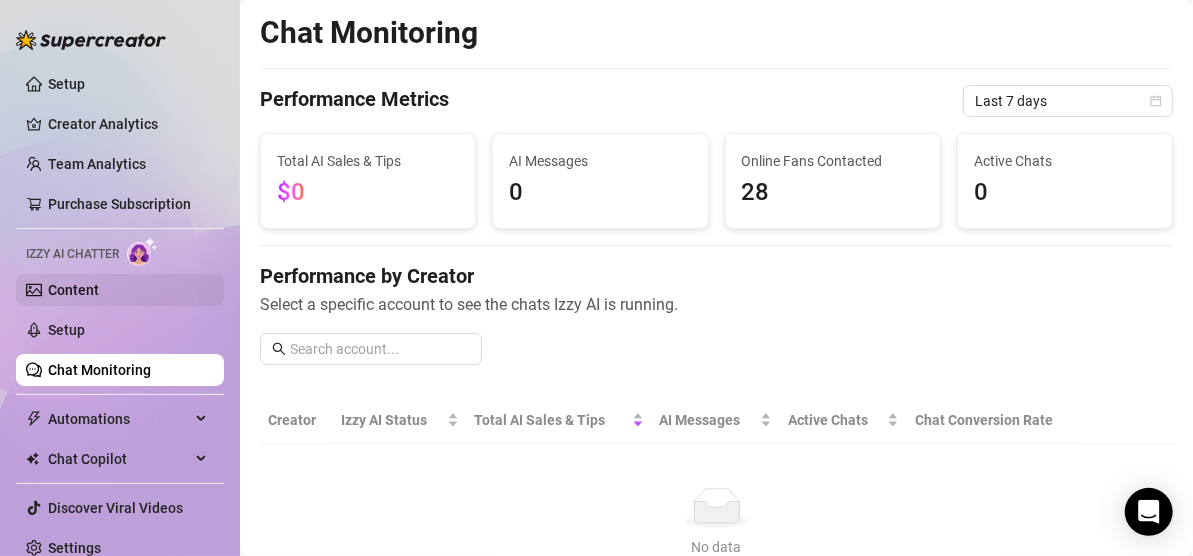 click on "Content" at bounding box center (73, 290) 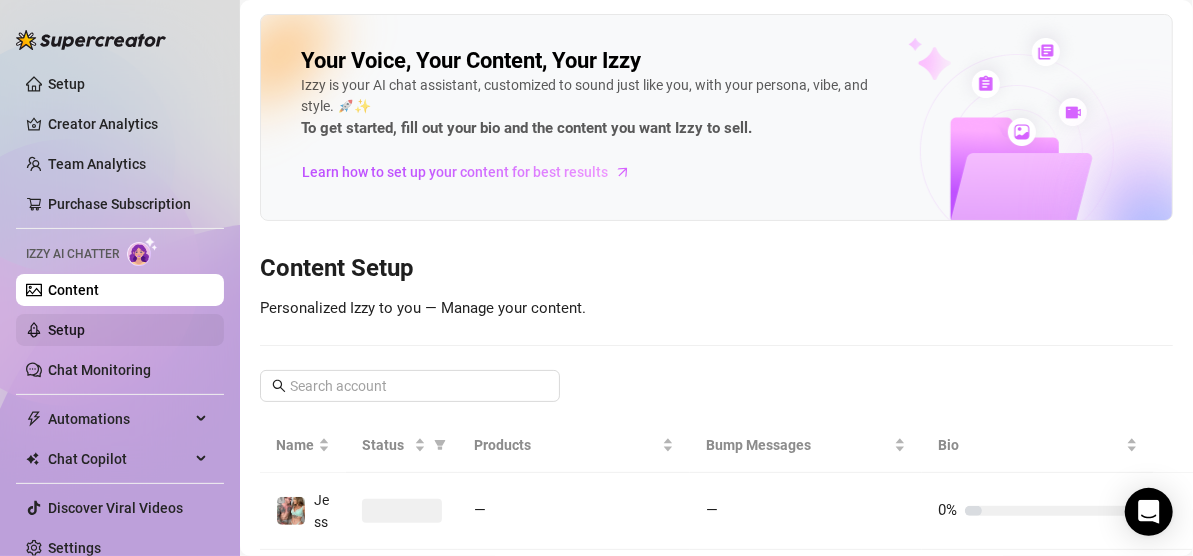click on "Setup" at bounding box center [66, 330] 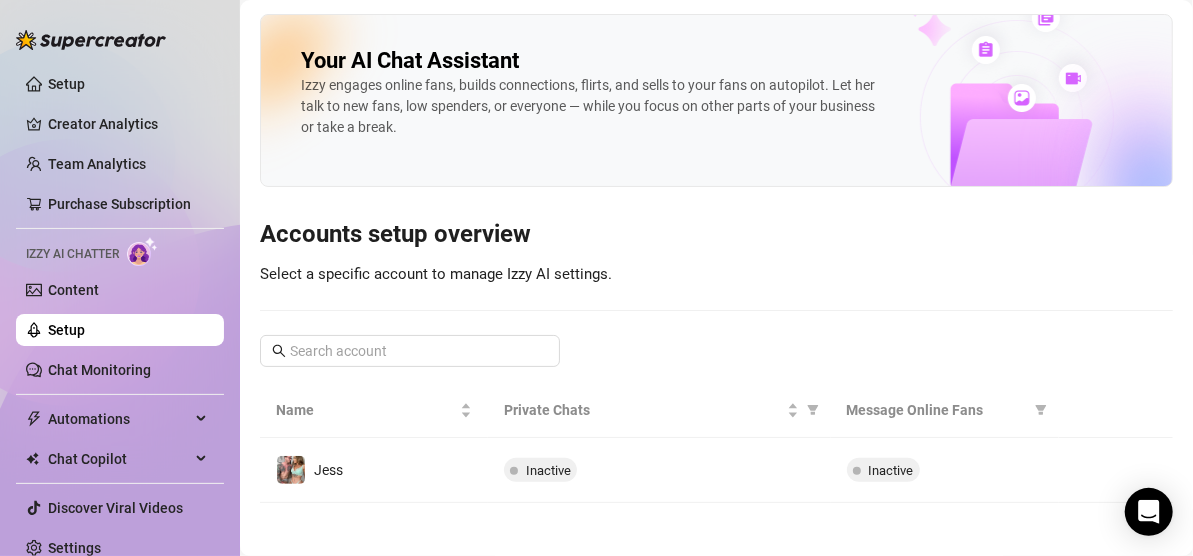 click on "Inactive" at bounding box center (659, 470) 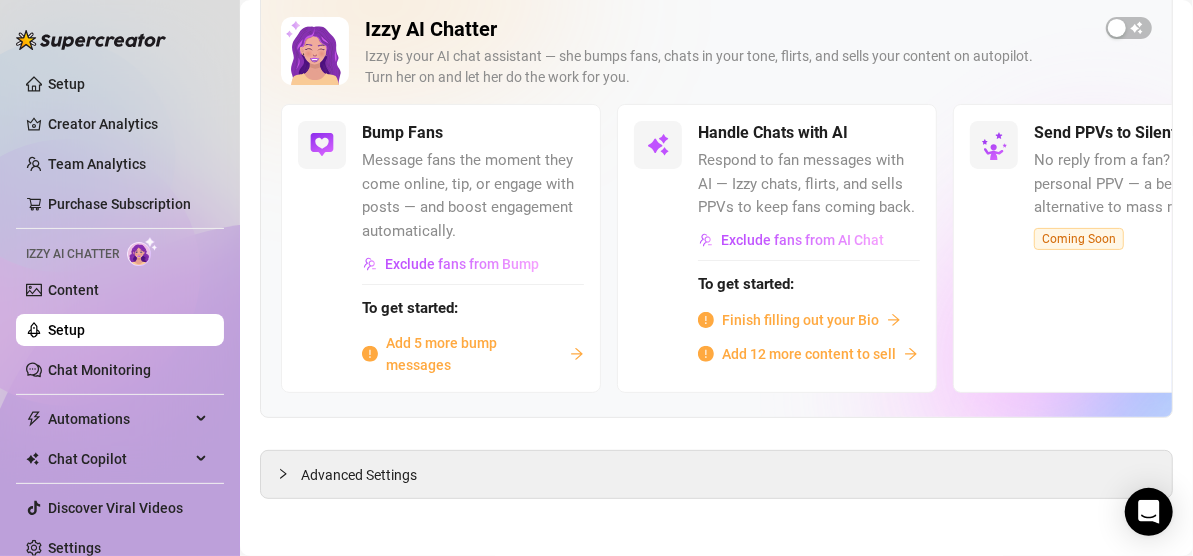 scroll, scrollTop: 0, scrollLeft: 0, axis: both 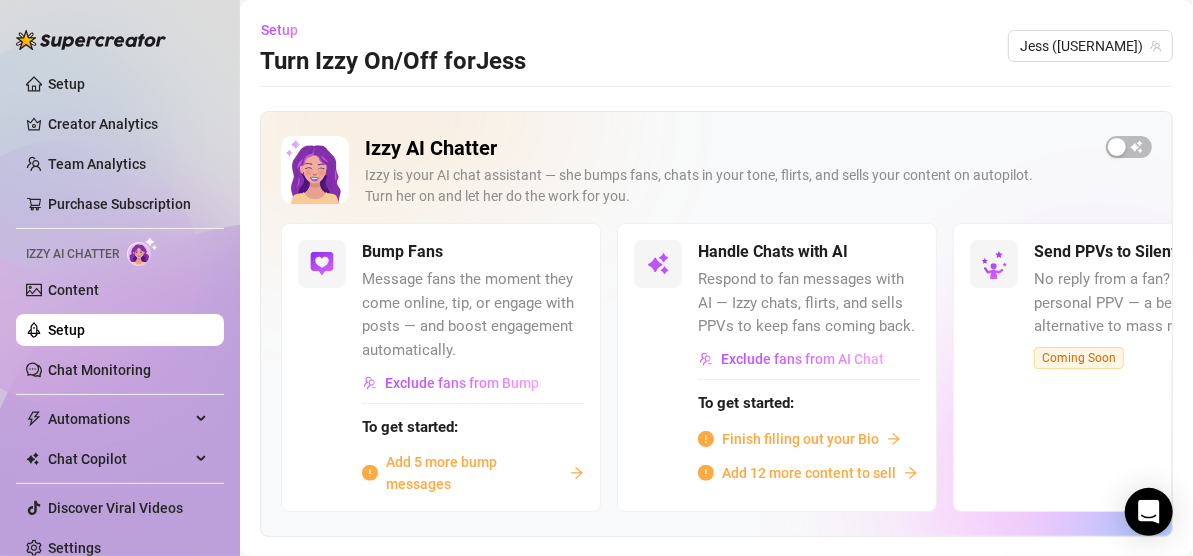 click on "Add 5 more bump messages" at bounding box center [474, 473] 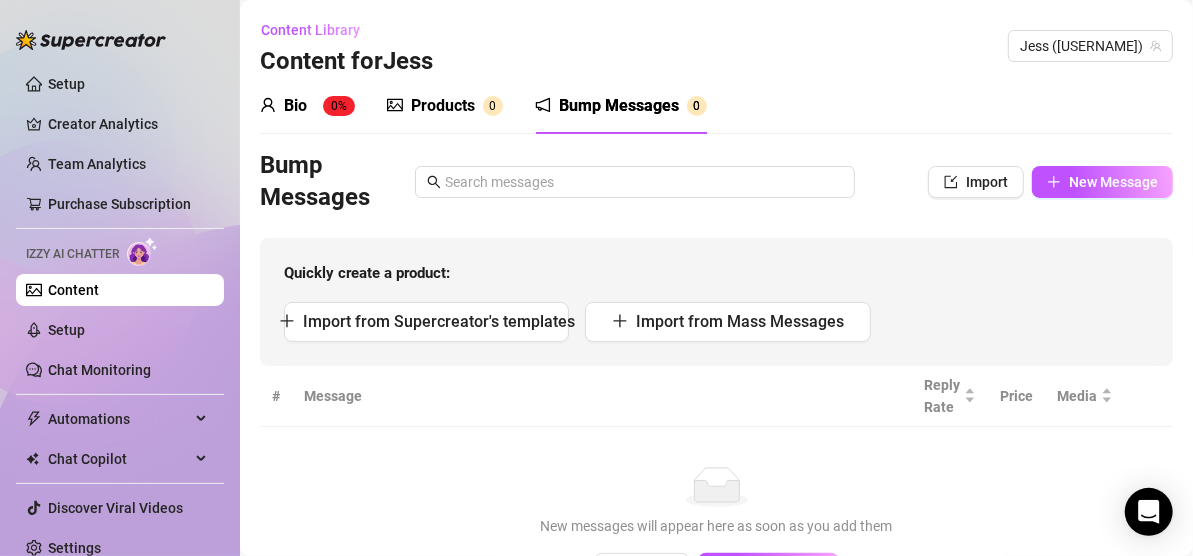 type 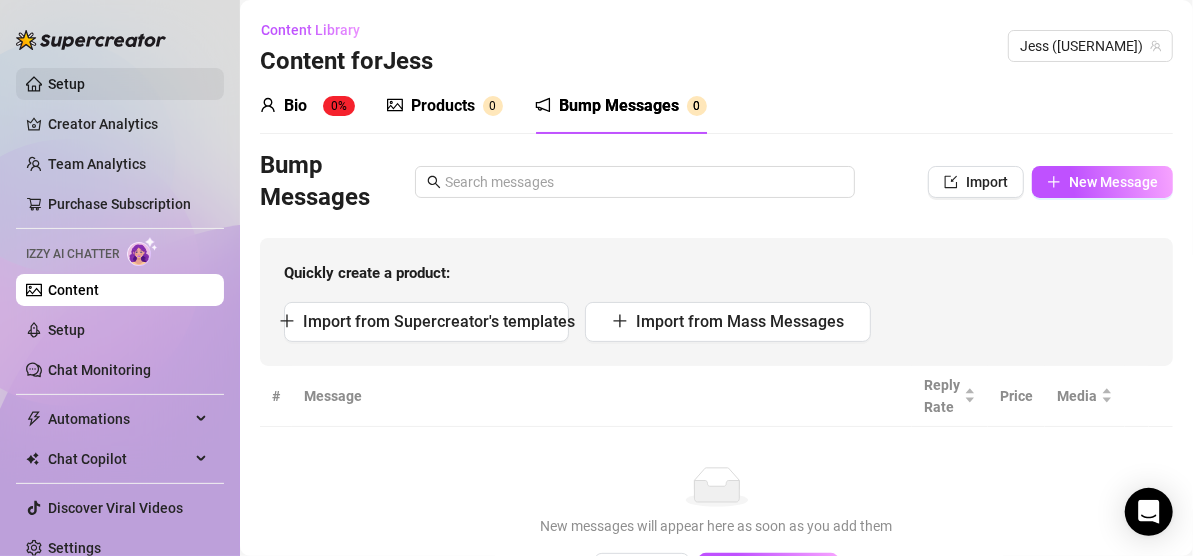 click on "Setup" at bounding box center (66, 84) 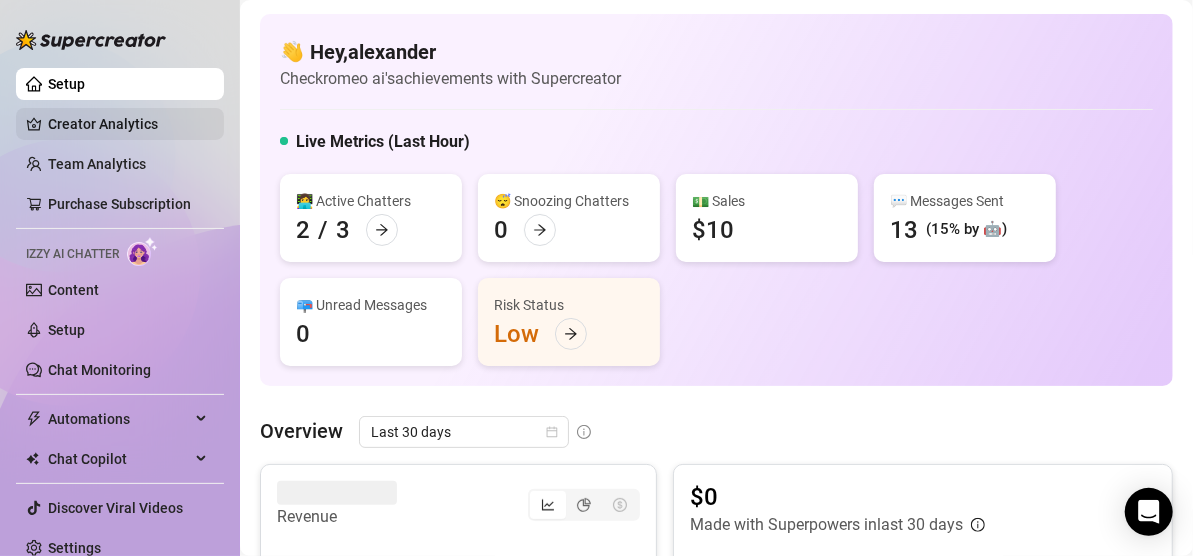 click on "Creator Analytics" at bounding box center [128, 124] 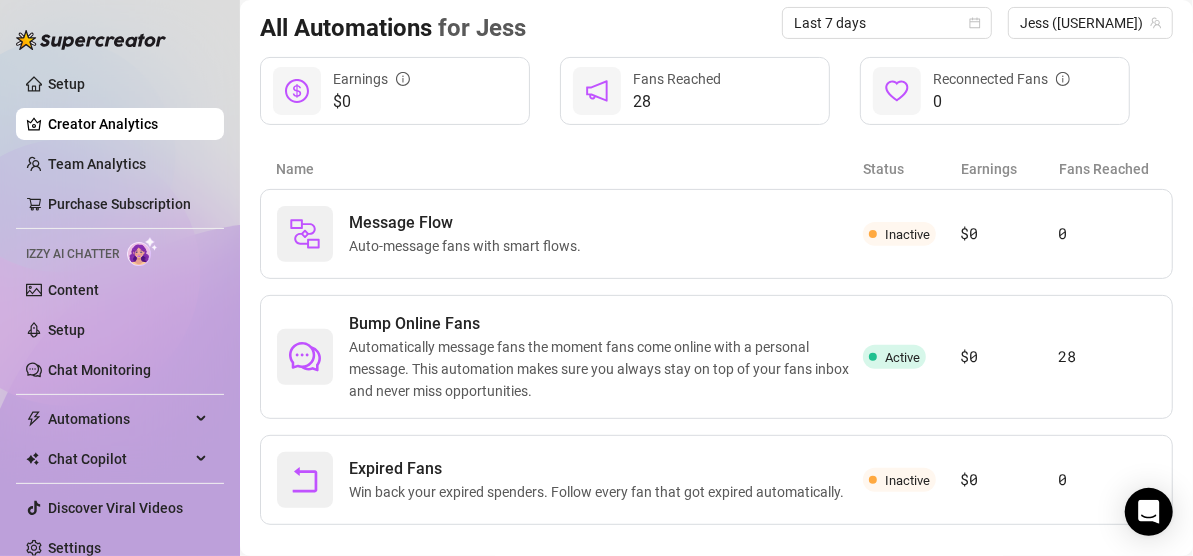 scroll, scrollTop: 214, scrollLeft: 0, axis: vertical 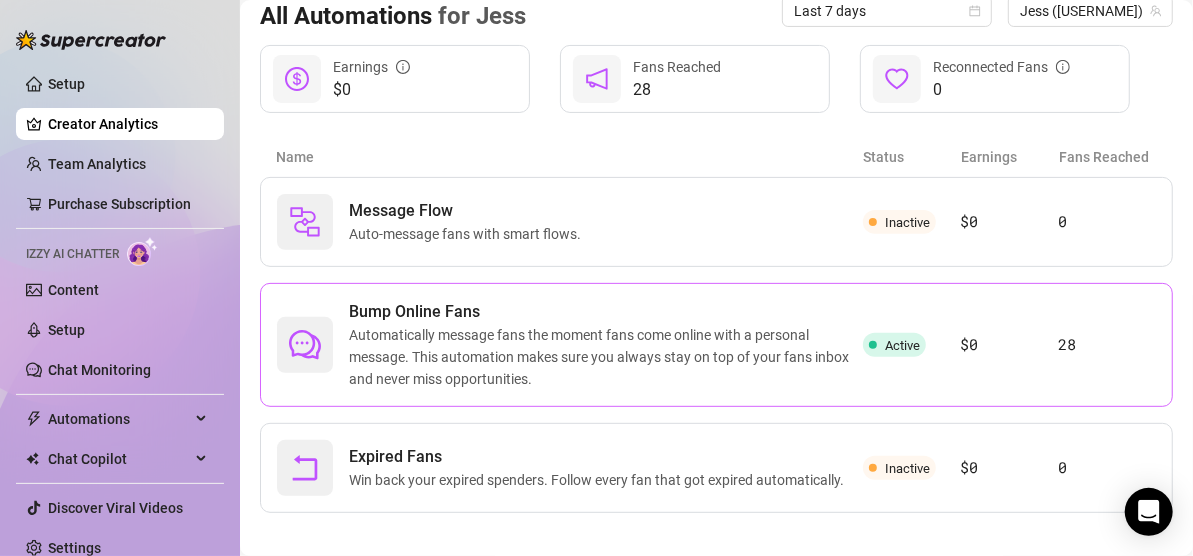 click on "Bump Online Fans" at bounding box center [606, 312] 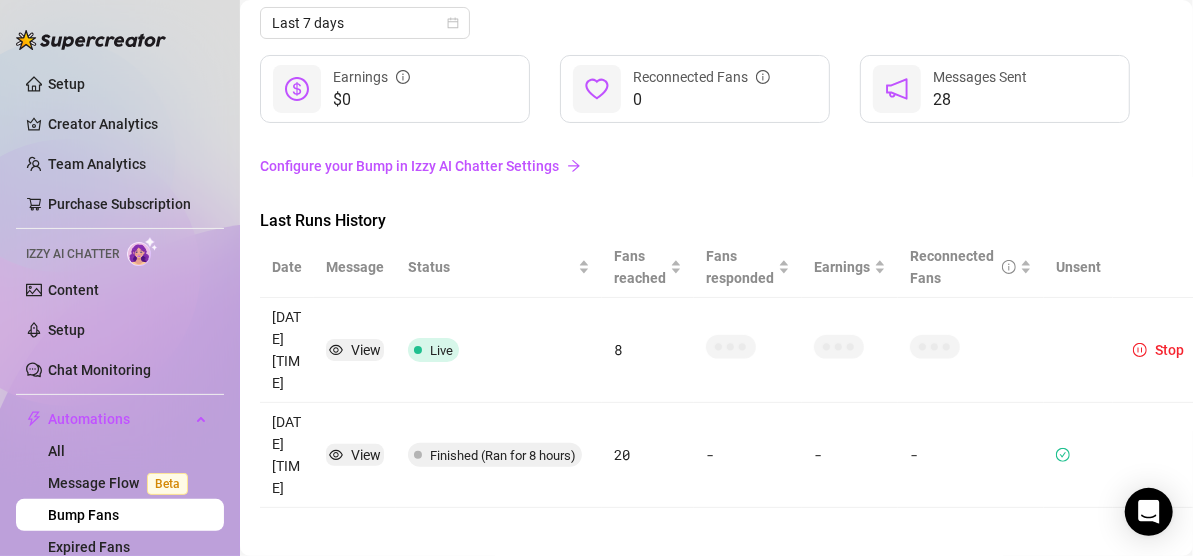 scroll, scrollTop: 106, scrollLeft: 0, axis: vertical 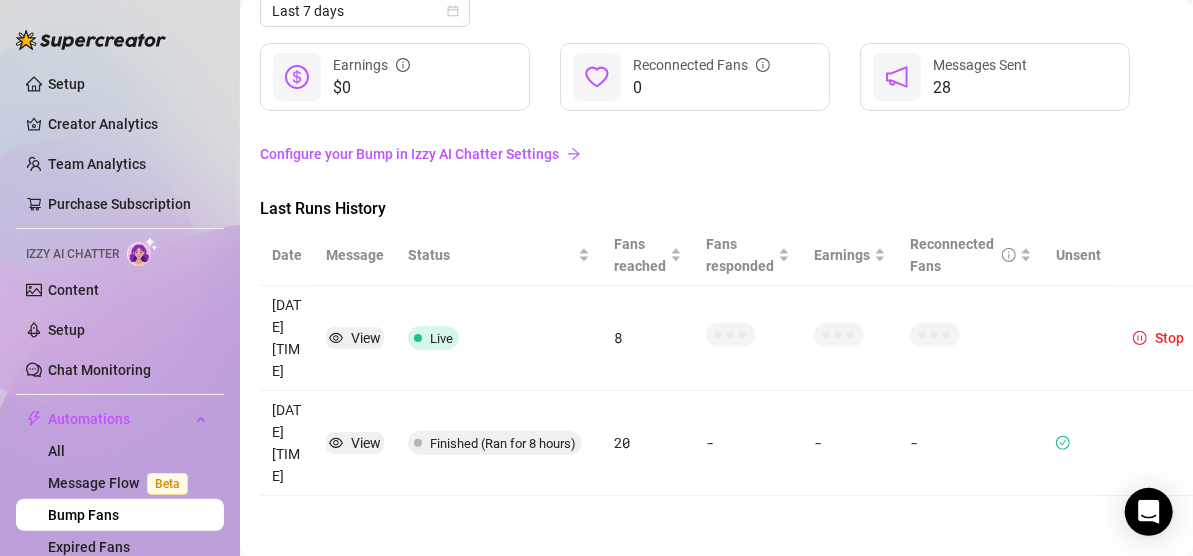 click on "View" at bounding box center (366, 338) 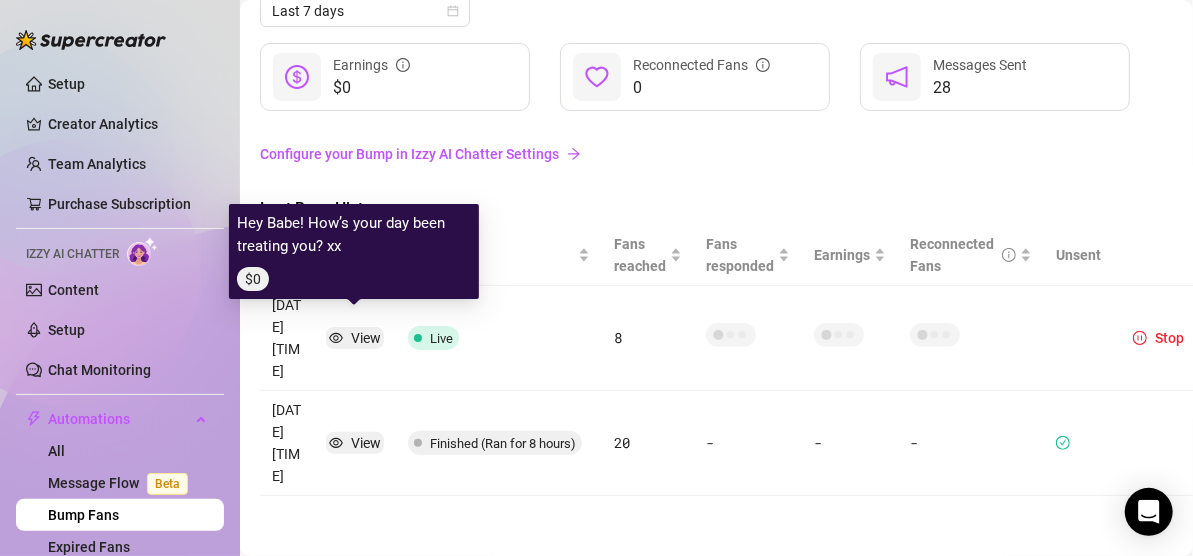 click on "View" at bounding box center [366, 338] 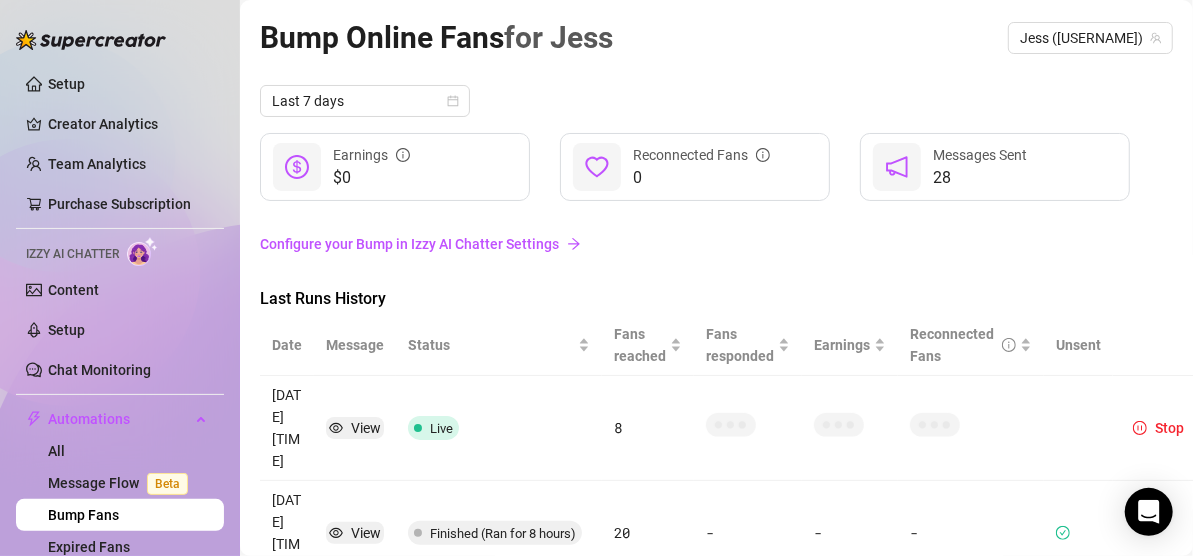 scroll, scrollTop: 106, scrollLeft: 0, axis: vertical 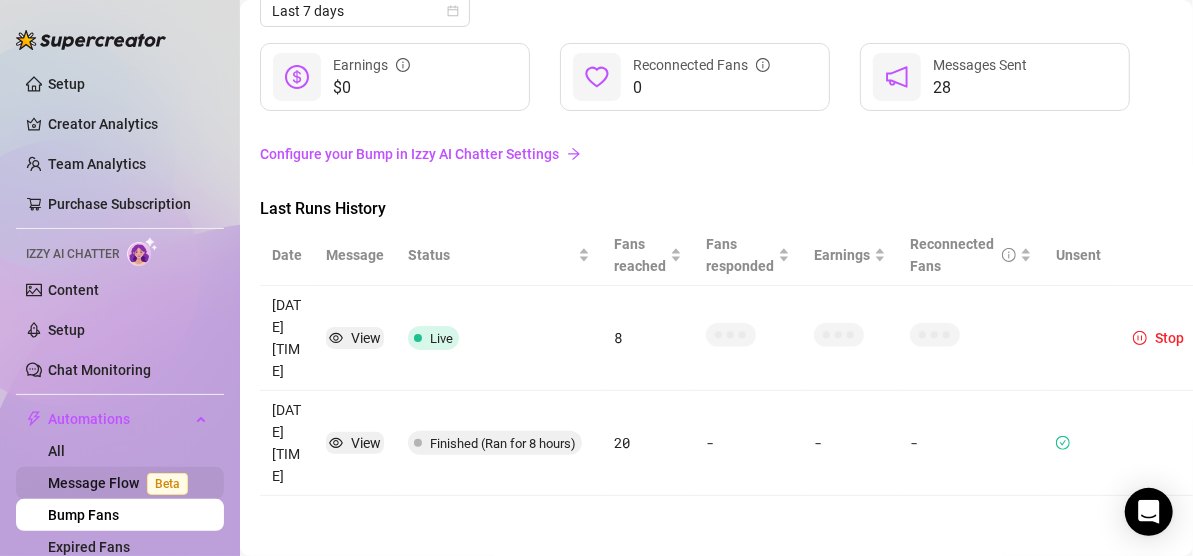 click on "Message Flow Beta" at bounding box center [122, 483] 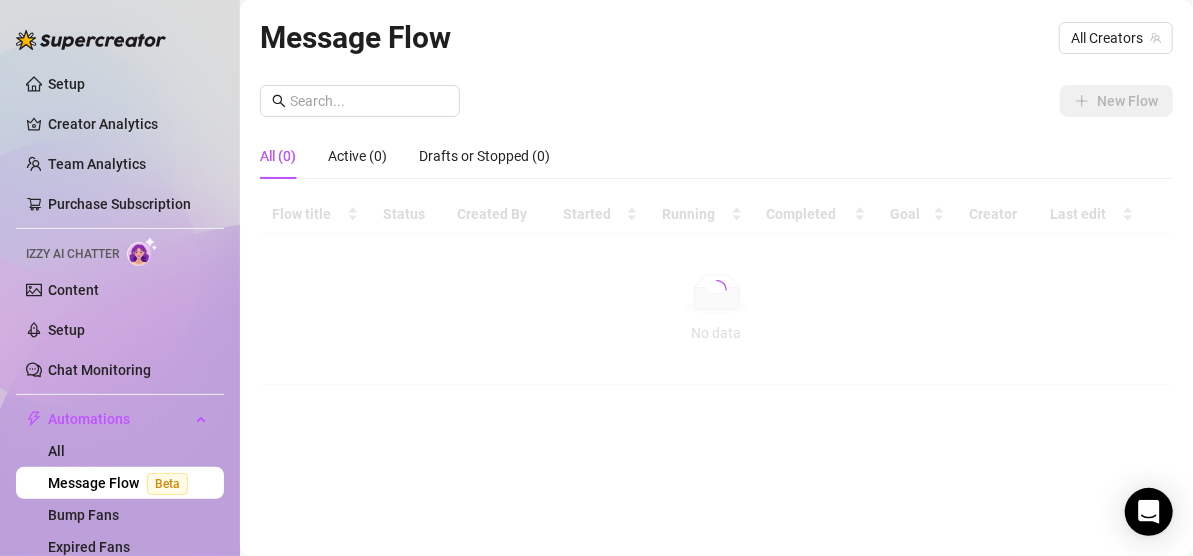 scroll, scrollTop: 0, scrollLeft: 0, axis: both 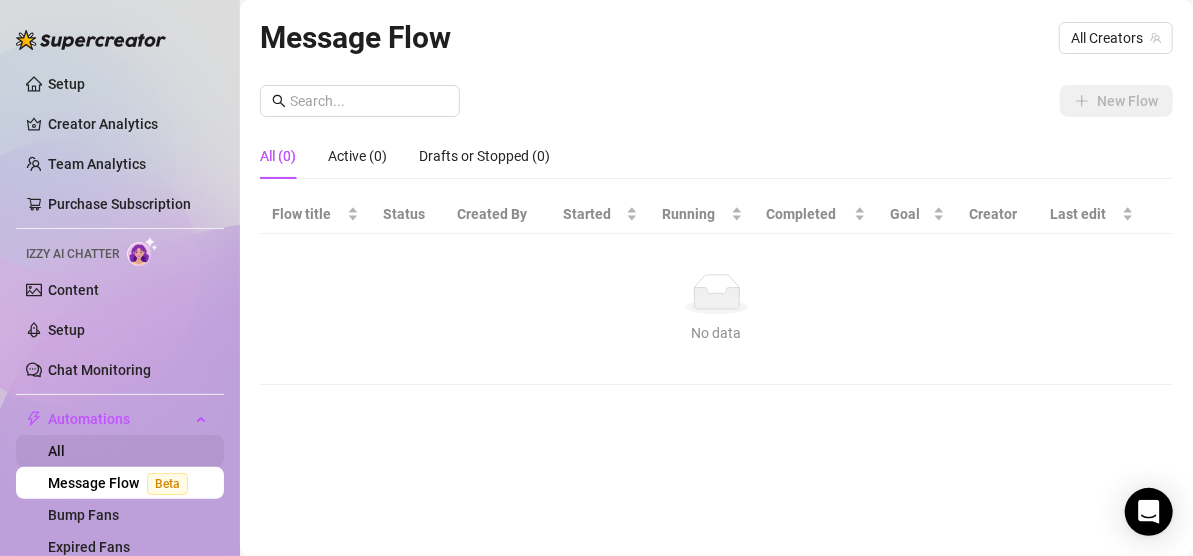 click on "All" at bounding box center [56, 451] 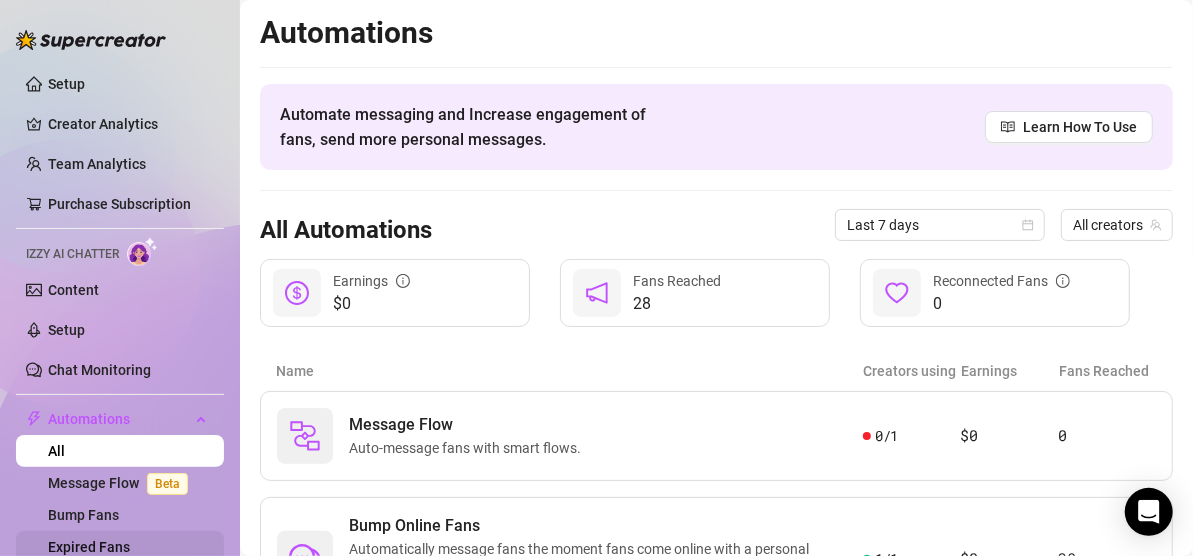 click on "Expired Fans" at bounding box center [89, 547] 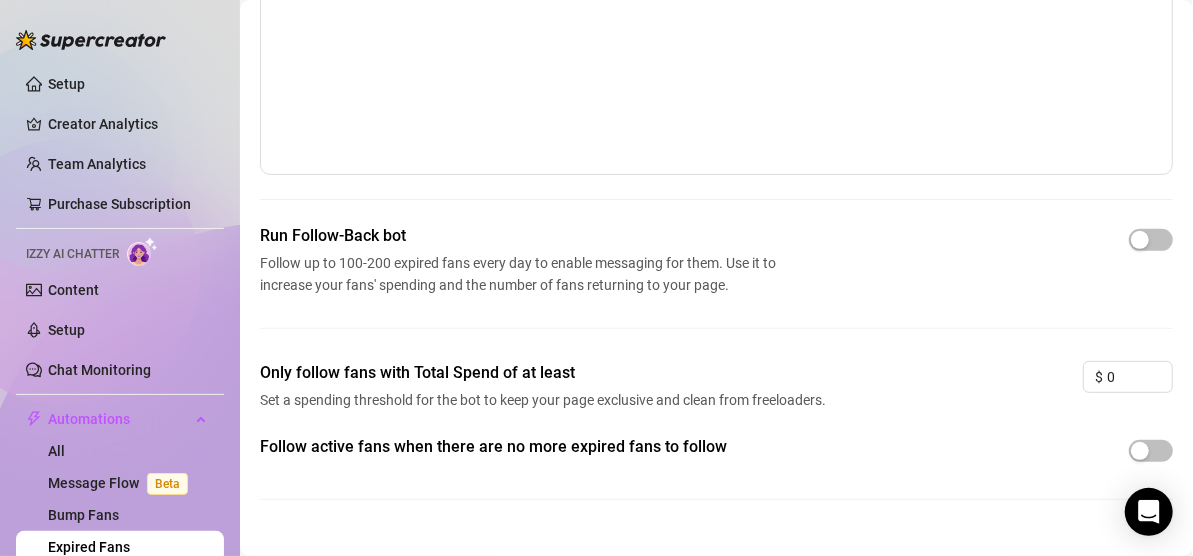 scroll, scrollTop: 257, scrollLeft: 0, axis: vertical 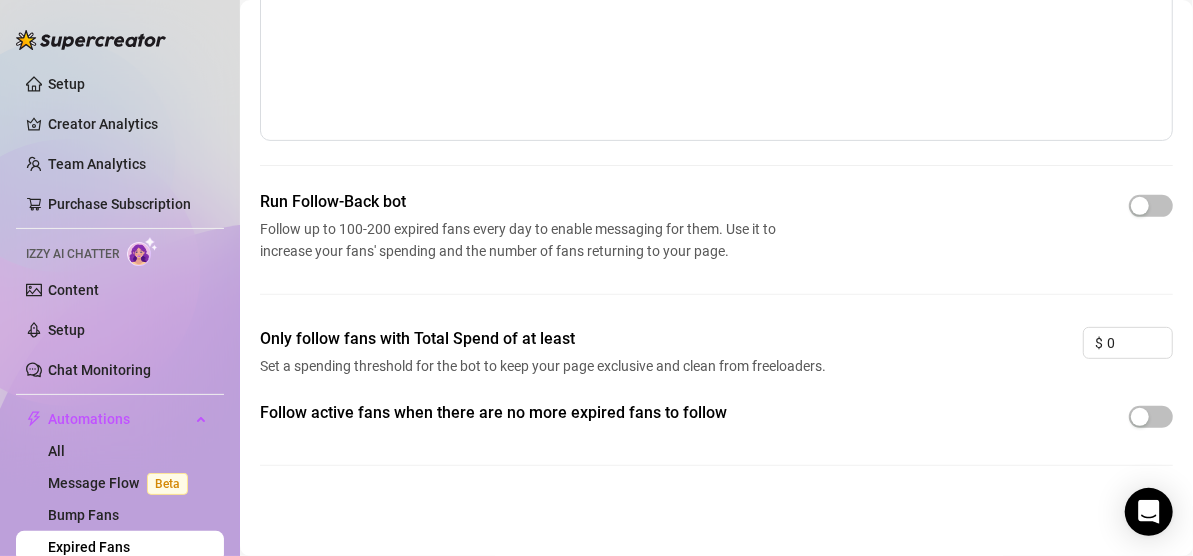 click on "Expired Fans  for Jess Jess ([USERNAME]) [DATE] [TIME] Last 14 days 0 All Time 197 Last run — Available fans to follow 1542 Run Follow-Back bot Follow up to 100-200 expired fans every day to enable messaging for them. Use it to increase your fans' spending and the number of fans returning to your page. Only follow fans with Total Spend of at least Set a spending threshold for the bot to keep your page exclusive and clean from freeloaders. $ 0 Follow active fans when there are no more expired fans to follow" at bounding box center (716, 150) 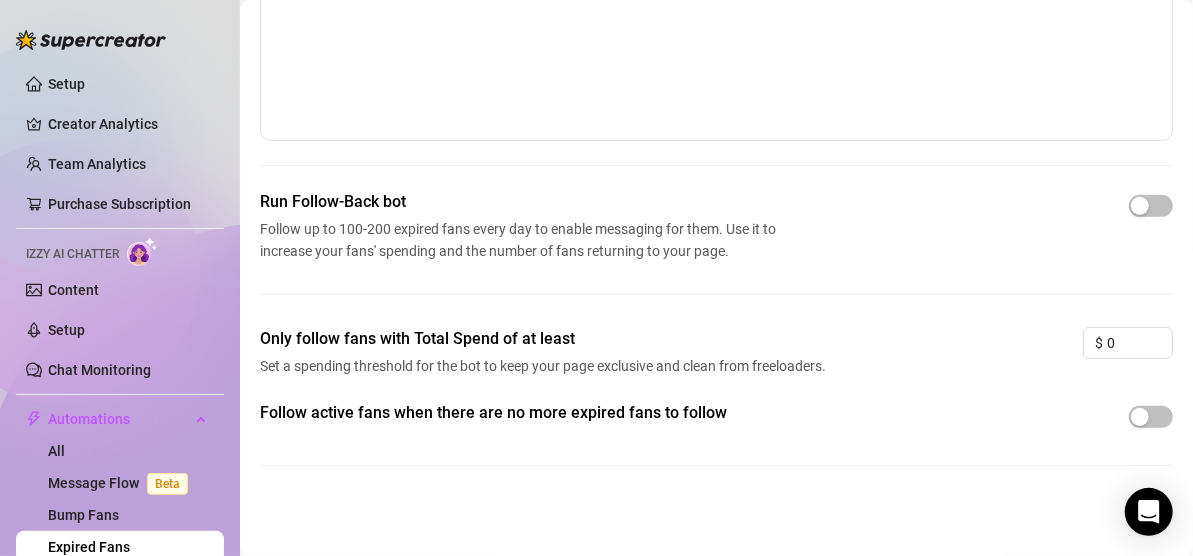 click on "Run Follow-Back bot" at bounding box center (522, 202) 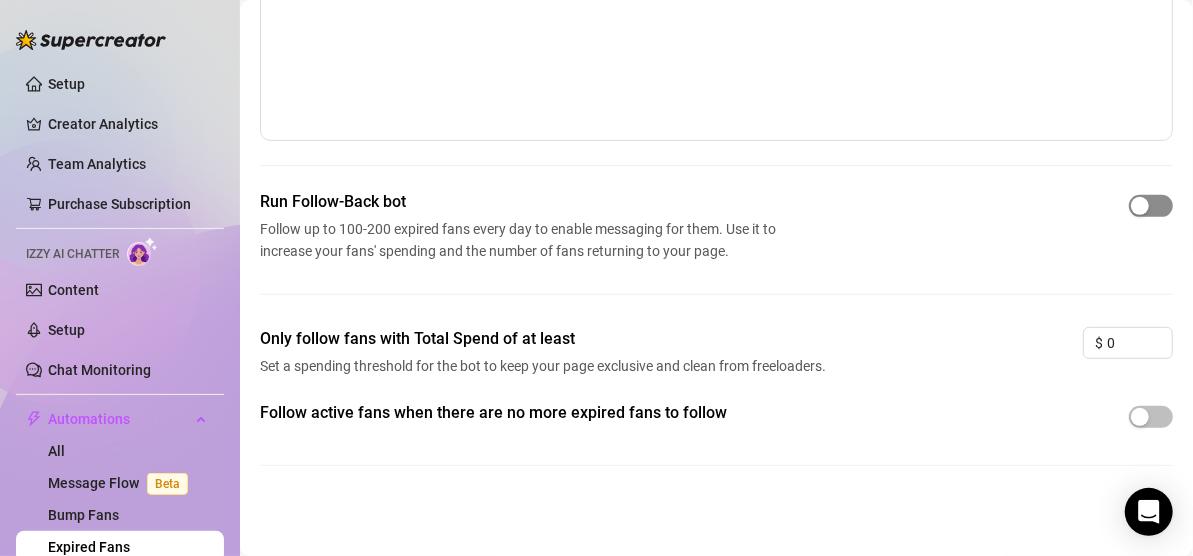click at bounding box center [1151, 206] 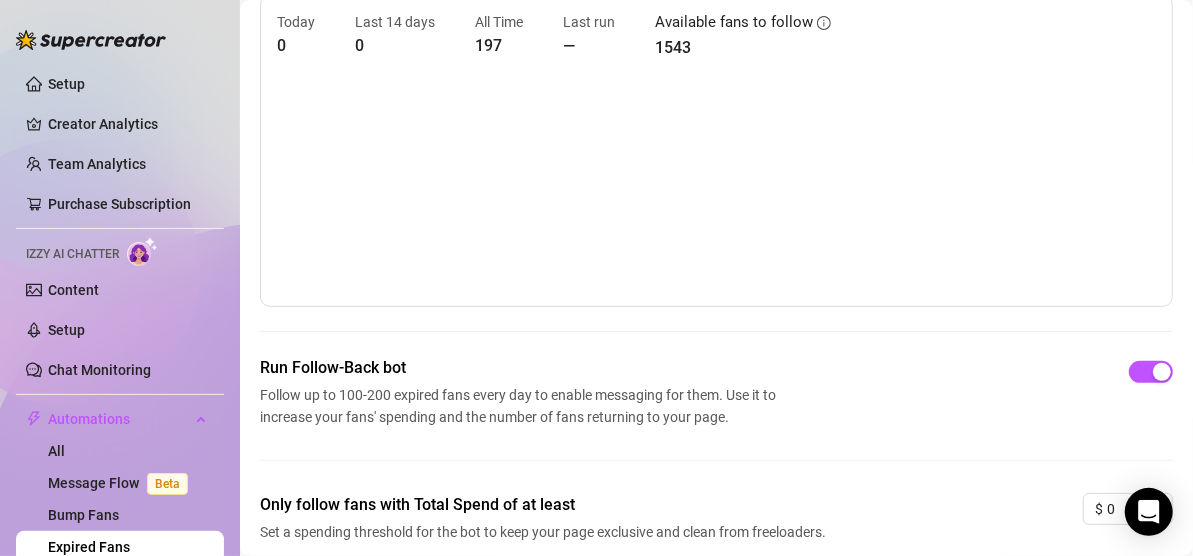 scroll, scrollTop: 0, scrollLeft: 0, axis: both 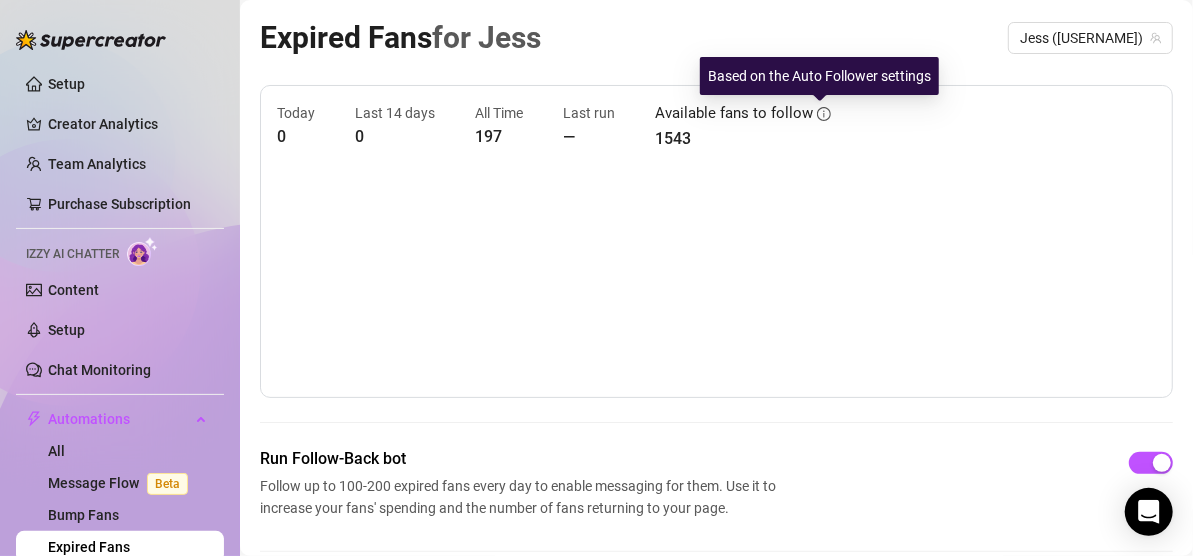 click 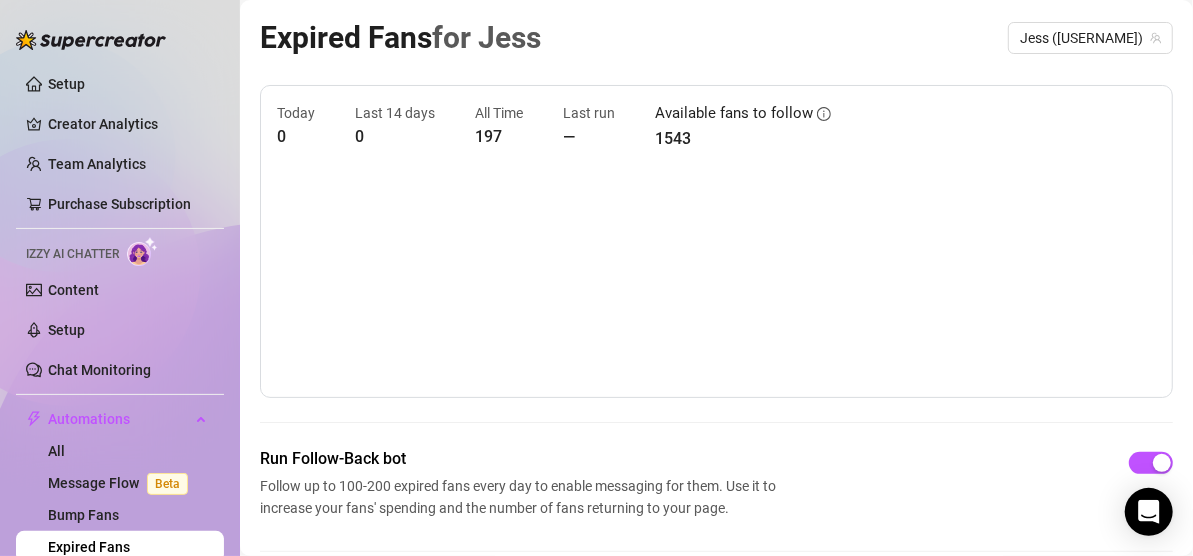 click at bounding box center [708, 281] 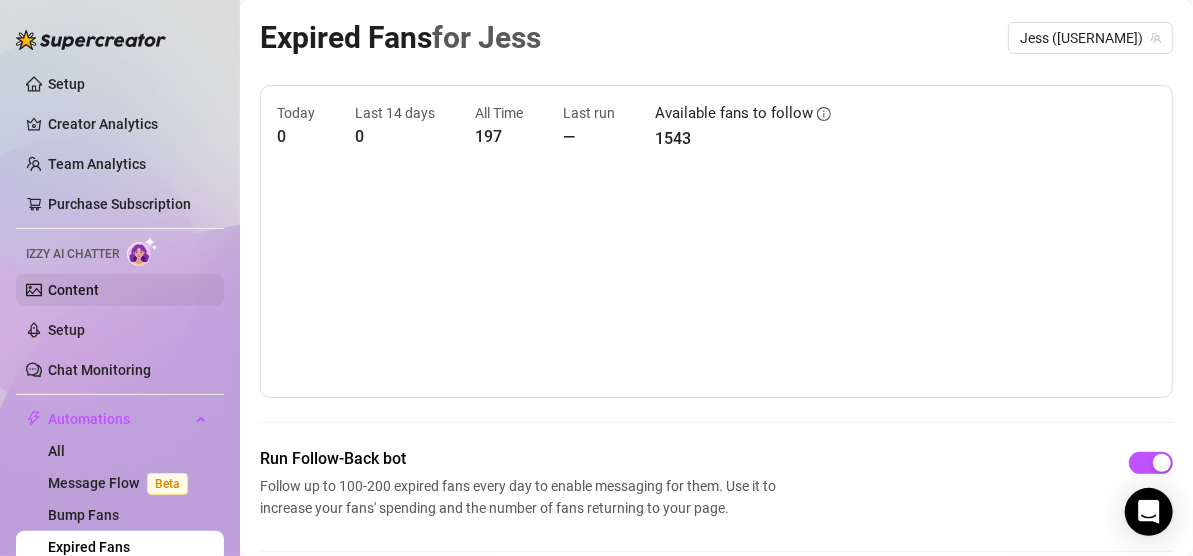 click on "Content" at bounding box center (73, 290) 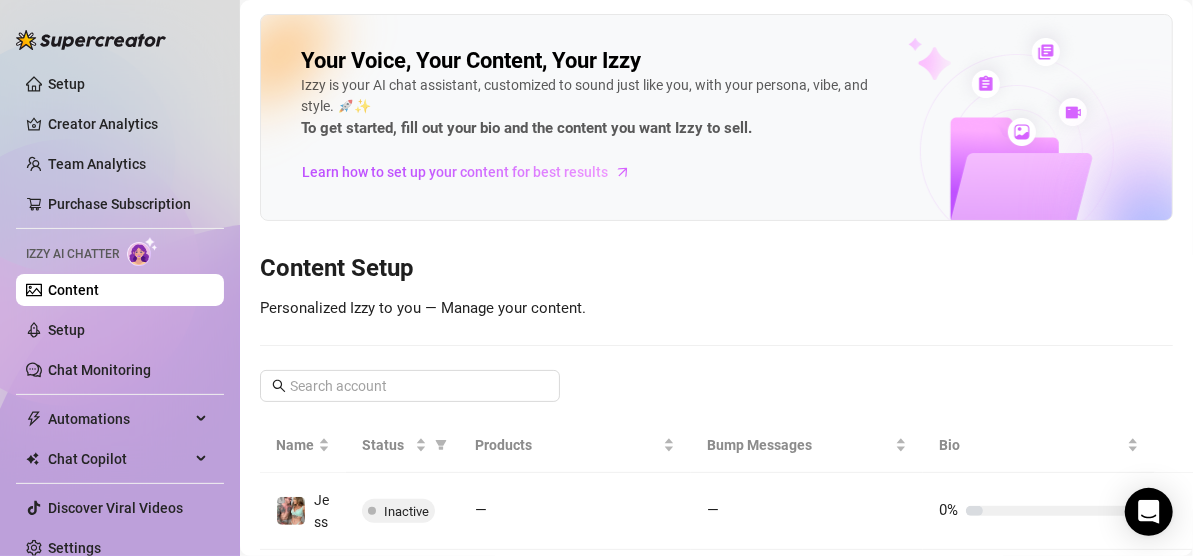 scroll, scrollTop: 90, scrollLeft: 0, axis: vertical 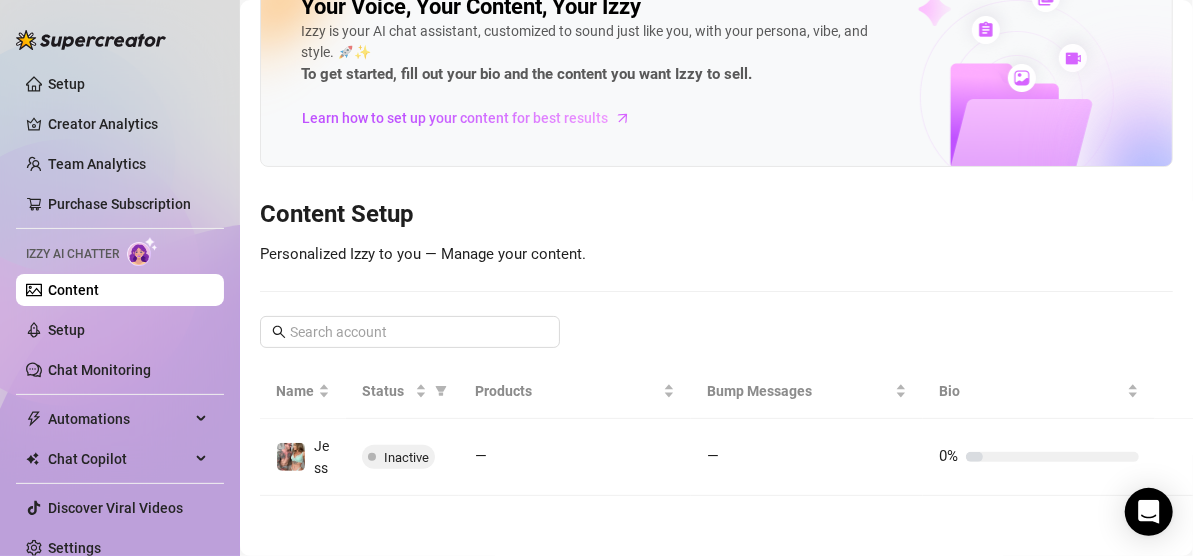 drag, startPoint x: 55, startPoint y: 340, endPoint x: 60, endPoint y: 391, distance: 51.24451 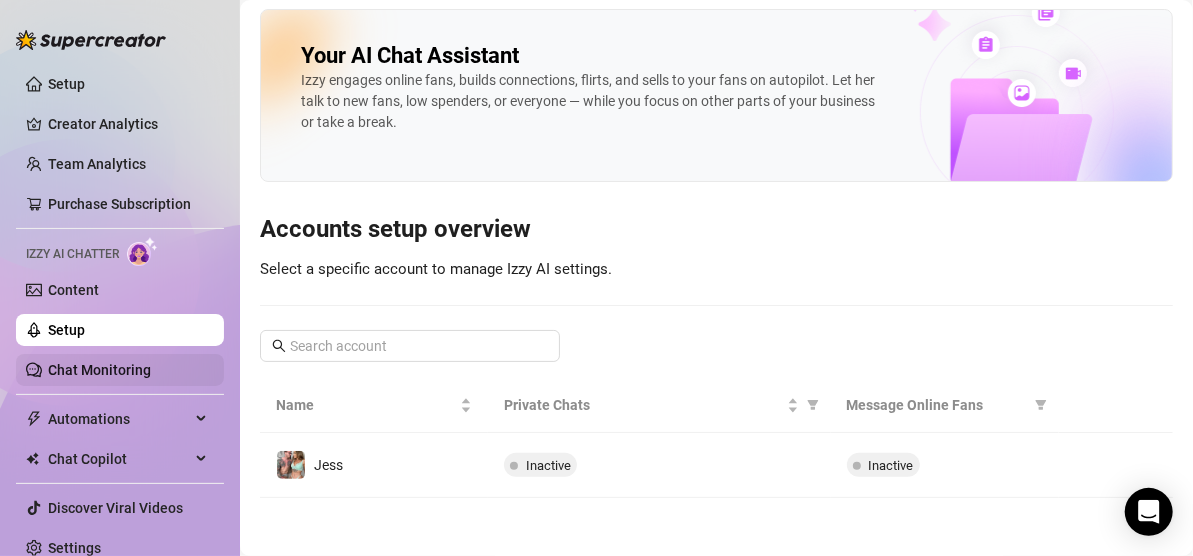 click on "Chat Monitoring" at bounding box center (99, 370) 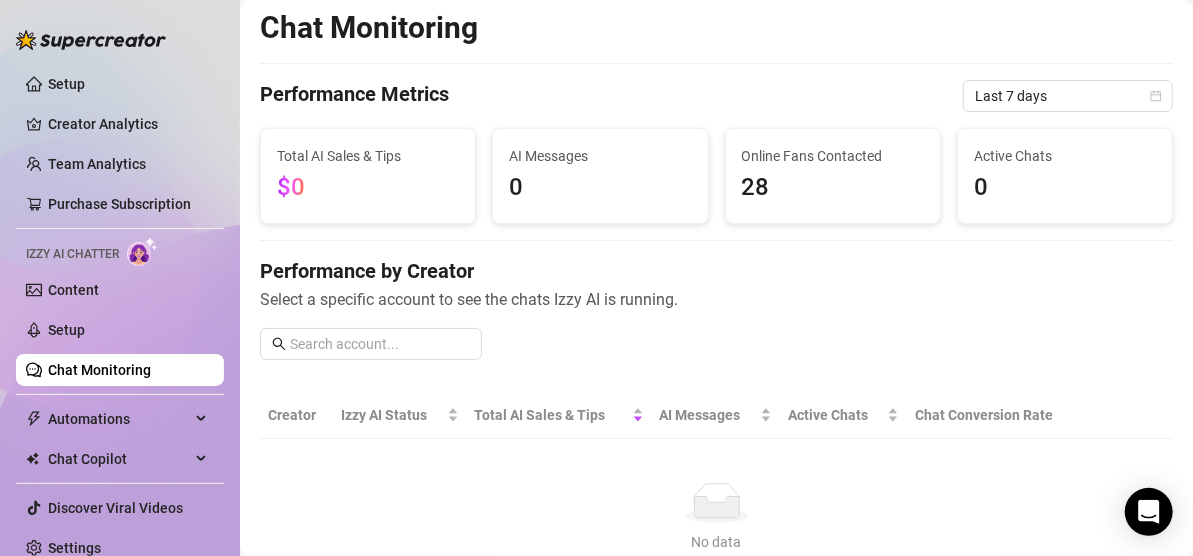 scroll, scrollTop: 90, scrollLeft: 0, axis: vertical 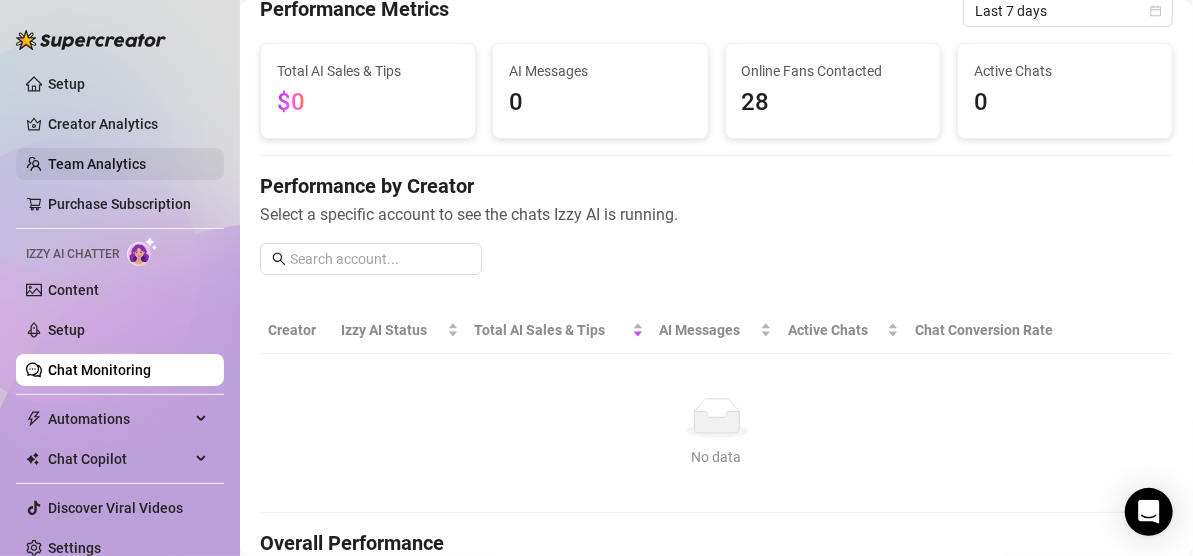 click on "Team Analytics" at bounding box center (97, 164) 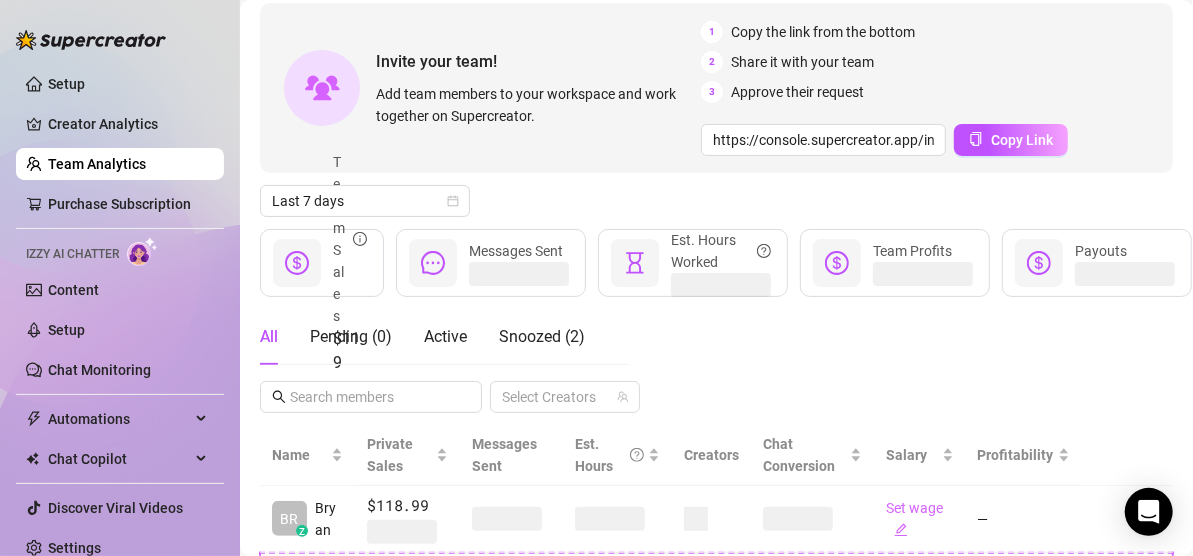 click on "Team Analytics" at bounding box center (97, 164) 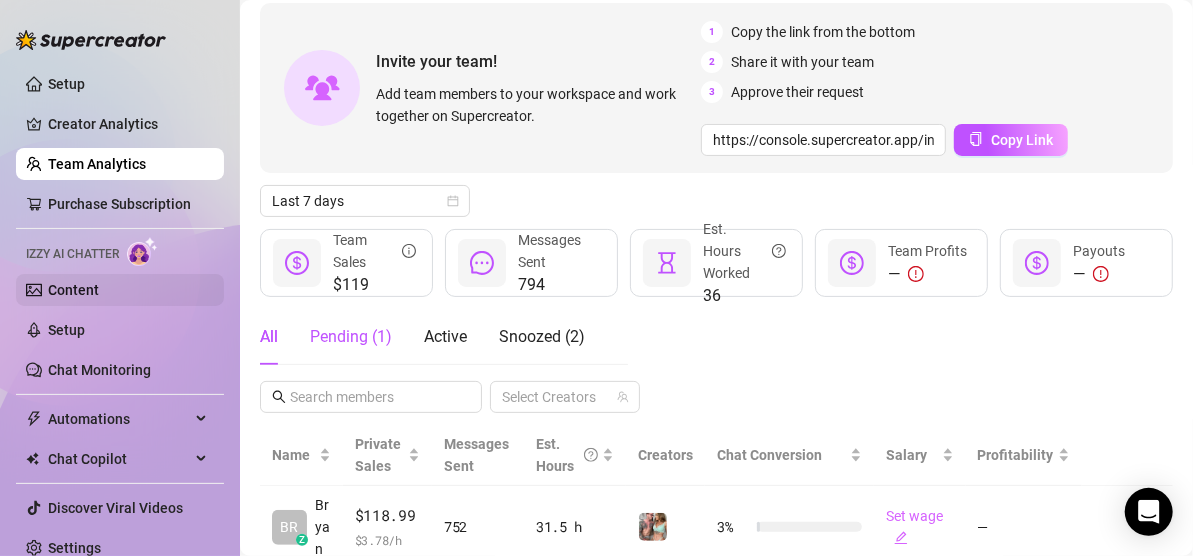 click on "Pending ( 1 )" at bounding box center [351, 337] 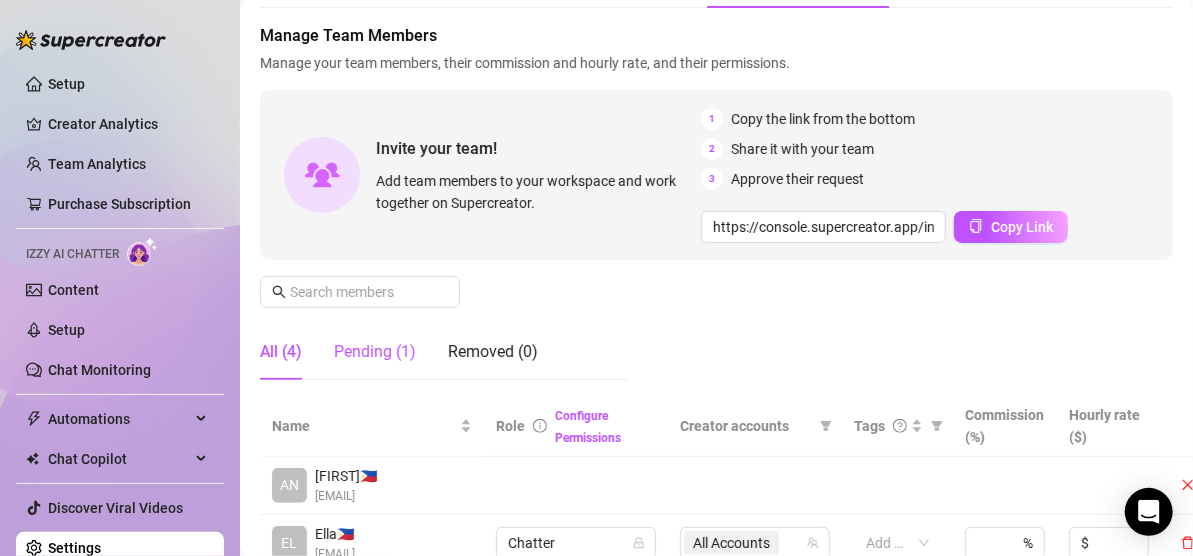 click on "Pending (1)" at bounding box center (375, 352) 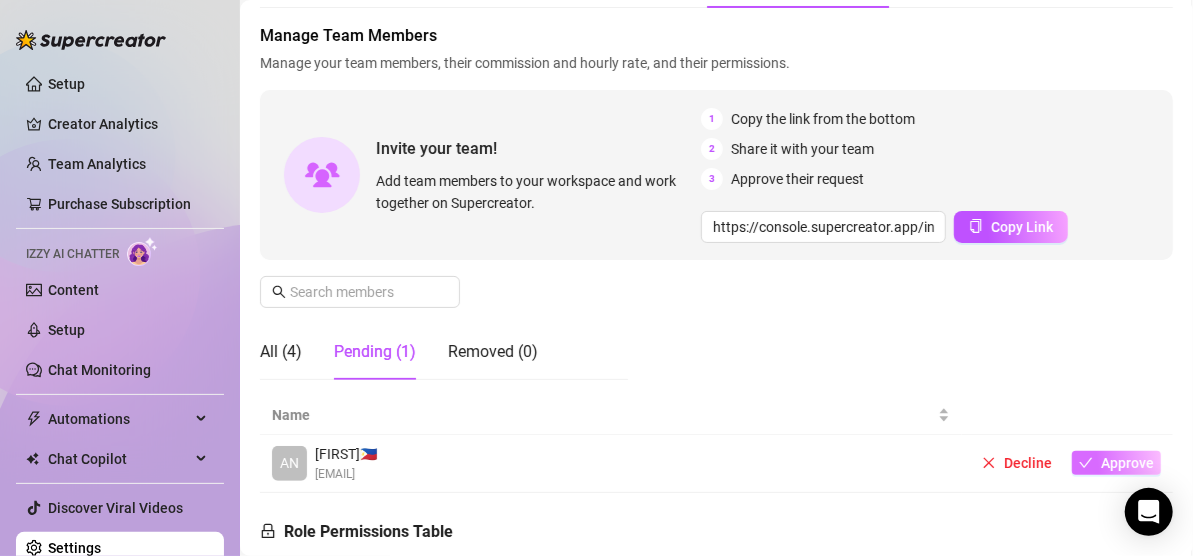 click on "Approve" at bounding box center [1127, 463] 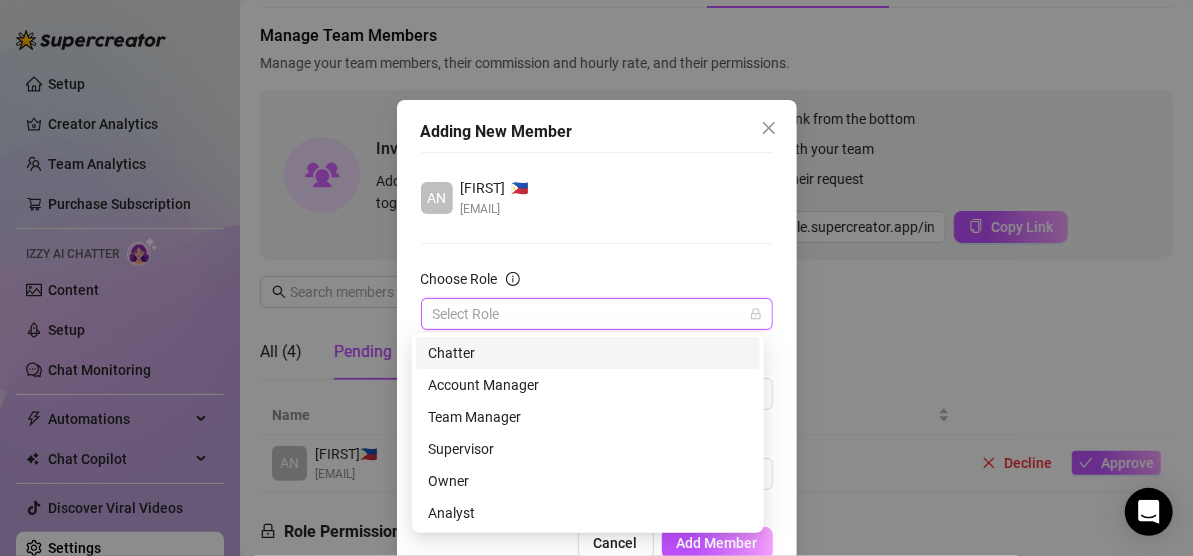 click on "Choose Role" at bounding box center [588, 314] 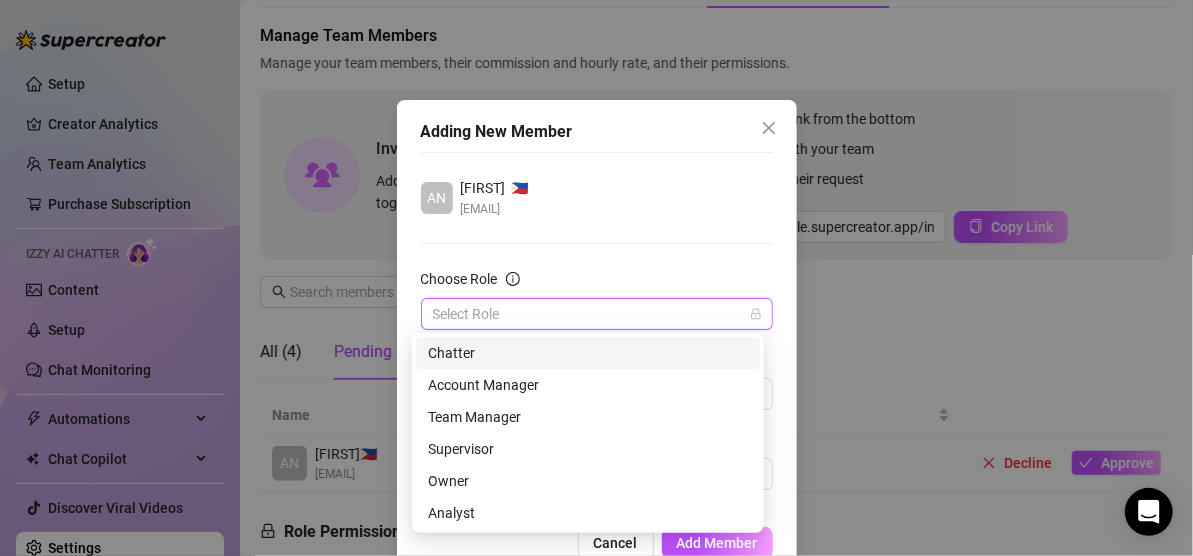 click on "Chatter" at bounding box center [588, 353] 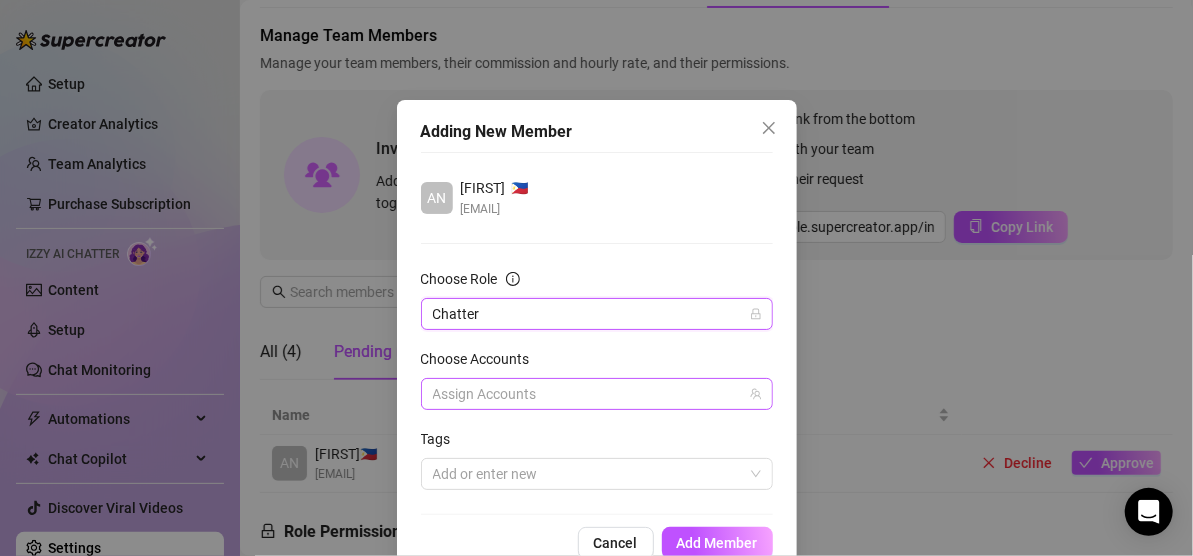 click at bounding box center [586, 394] 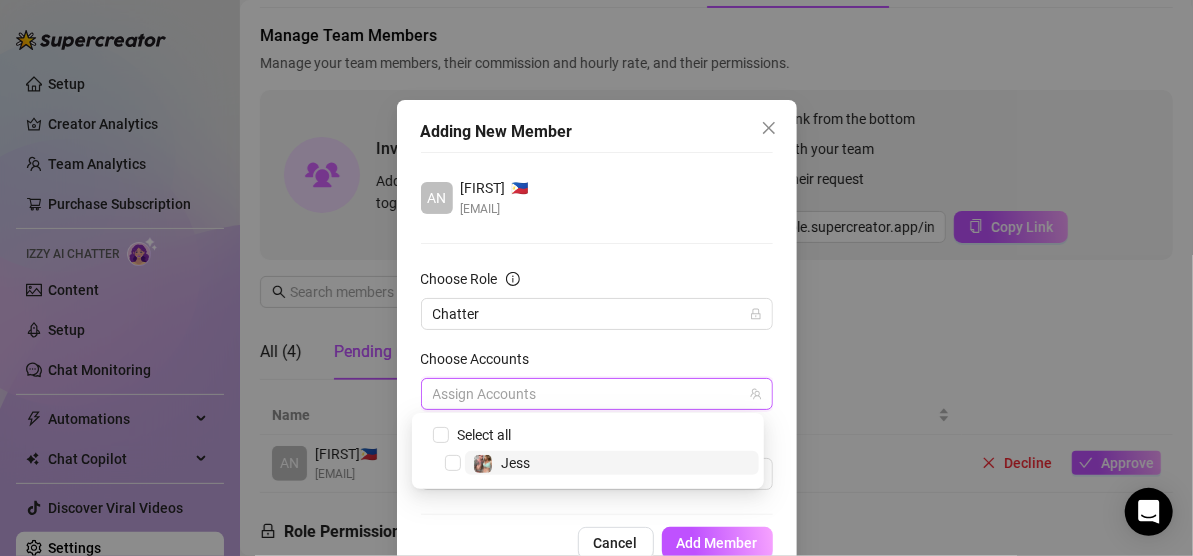 click on "Jess" at bounding box center (612, 463) 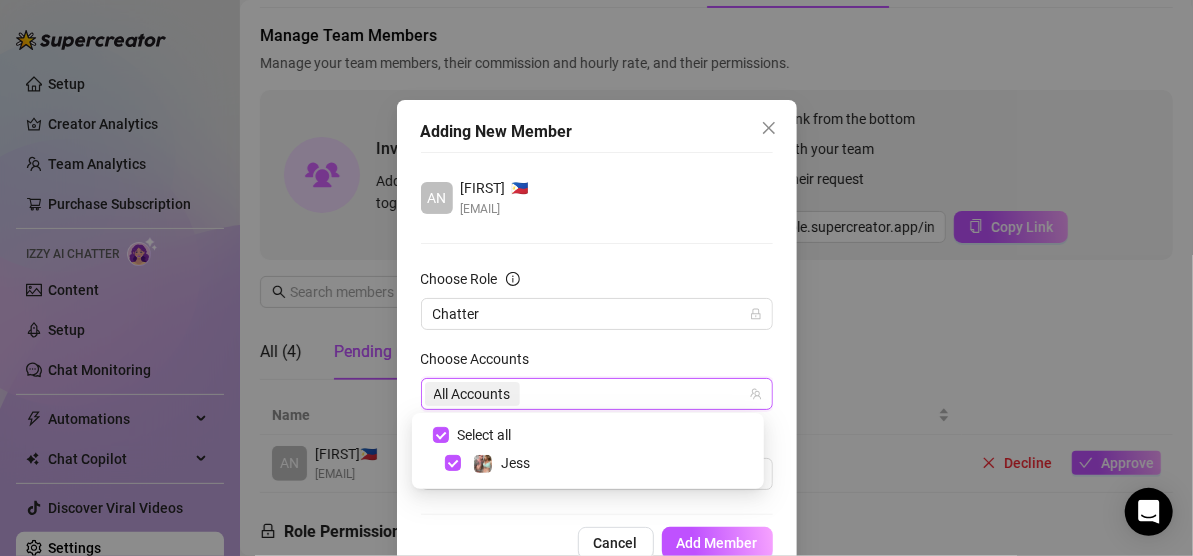 click on "Choose Role  Chatter Choose Accounts All Accounts   Tags   Add or enter new" at bounding box center (597, 379) 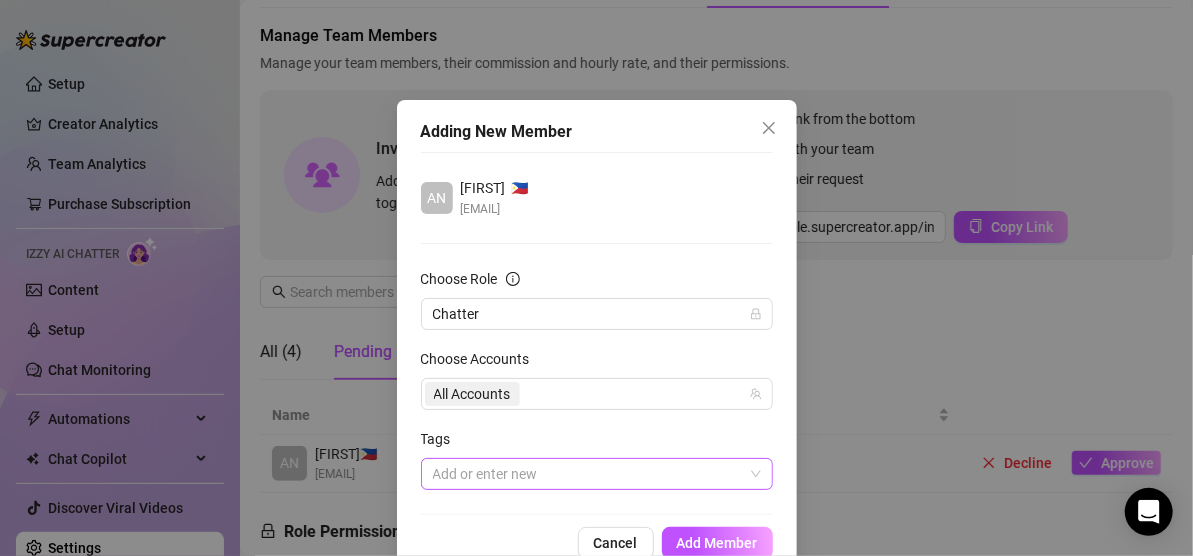 click at bounding box center (586, 474) 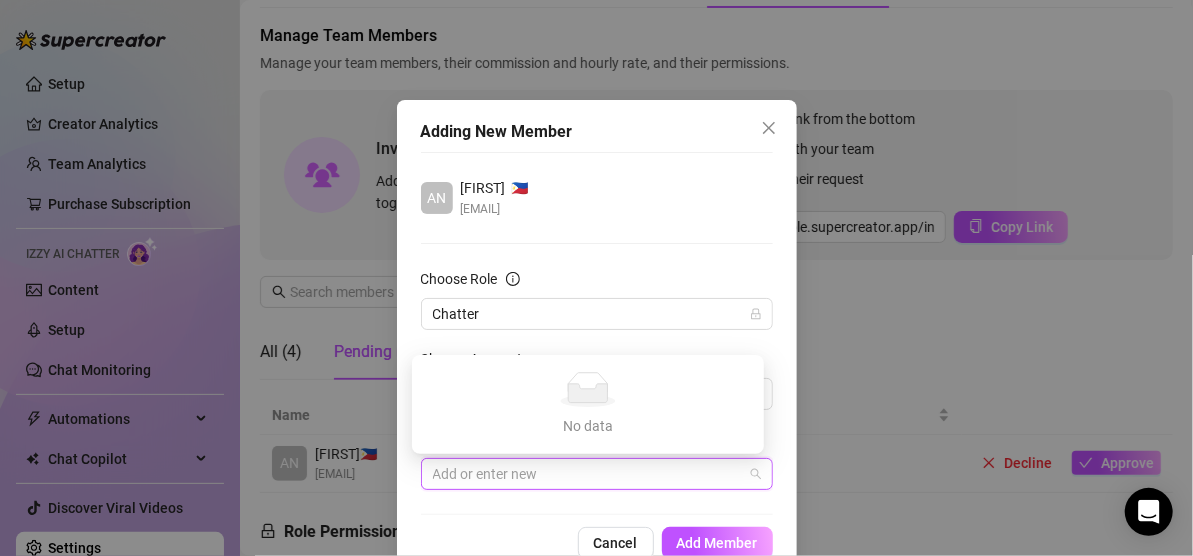 click on "AN [FIRST] 🇵🇭 [EMAIL] Choose Role  Chatter Choose Accounts All Accounts   Tags   Add or enter new" at bounding box center [597, 333] 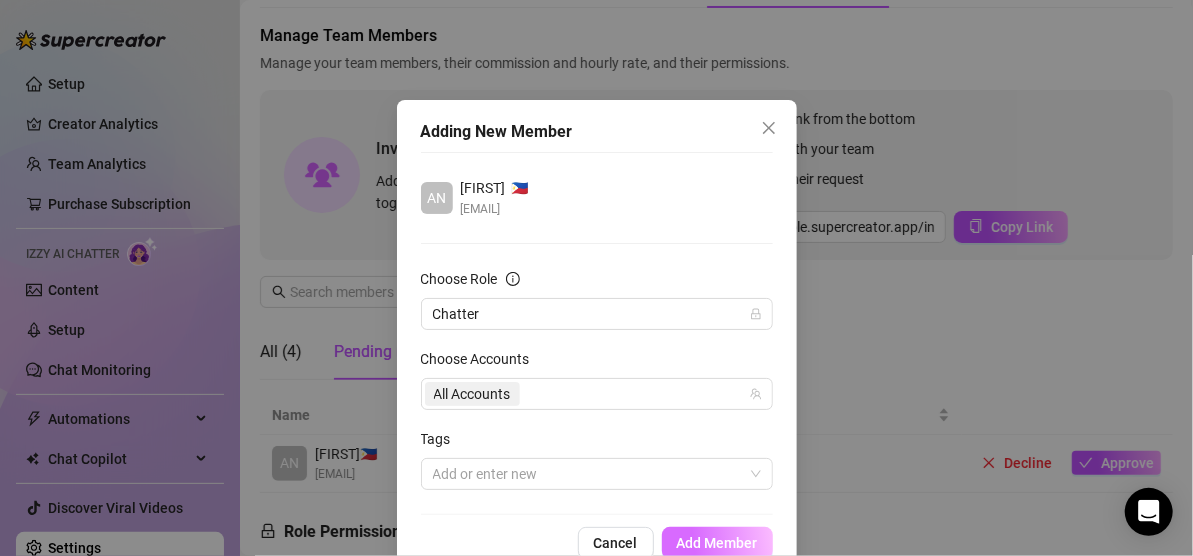 click on "Add Member" at bounding box center [717, 543] 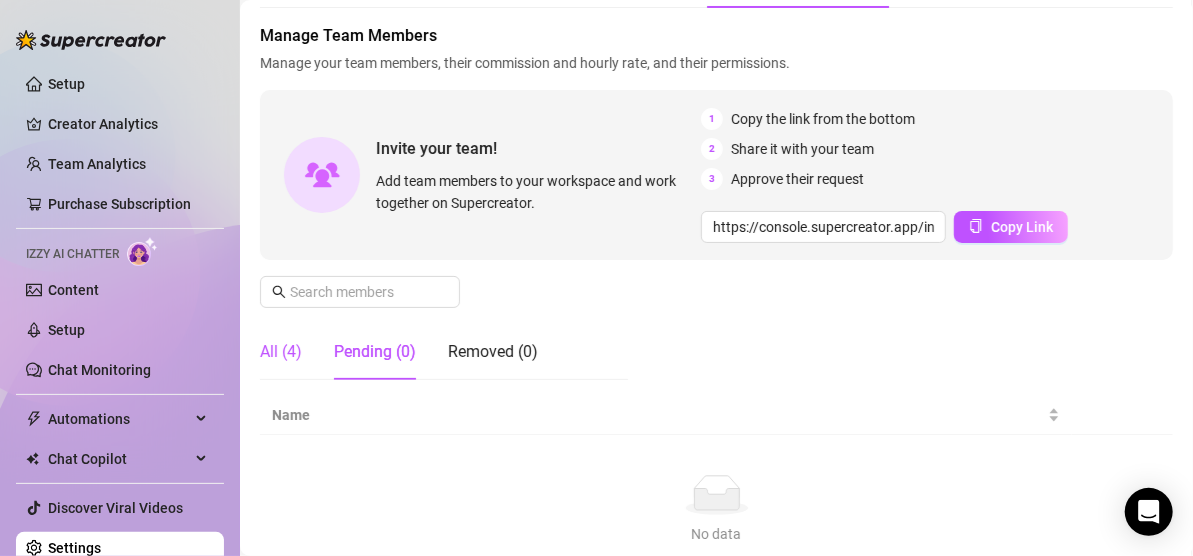 click on "All (4)" at bounding box center (281, 352) 